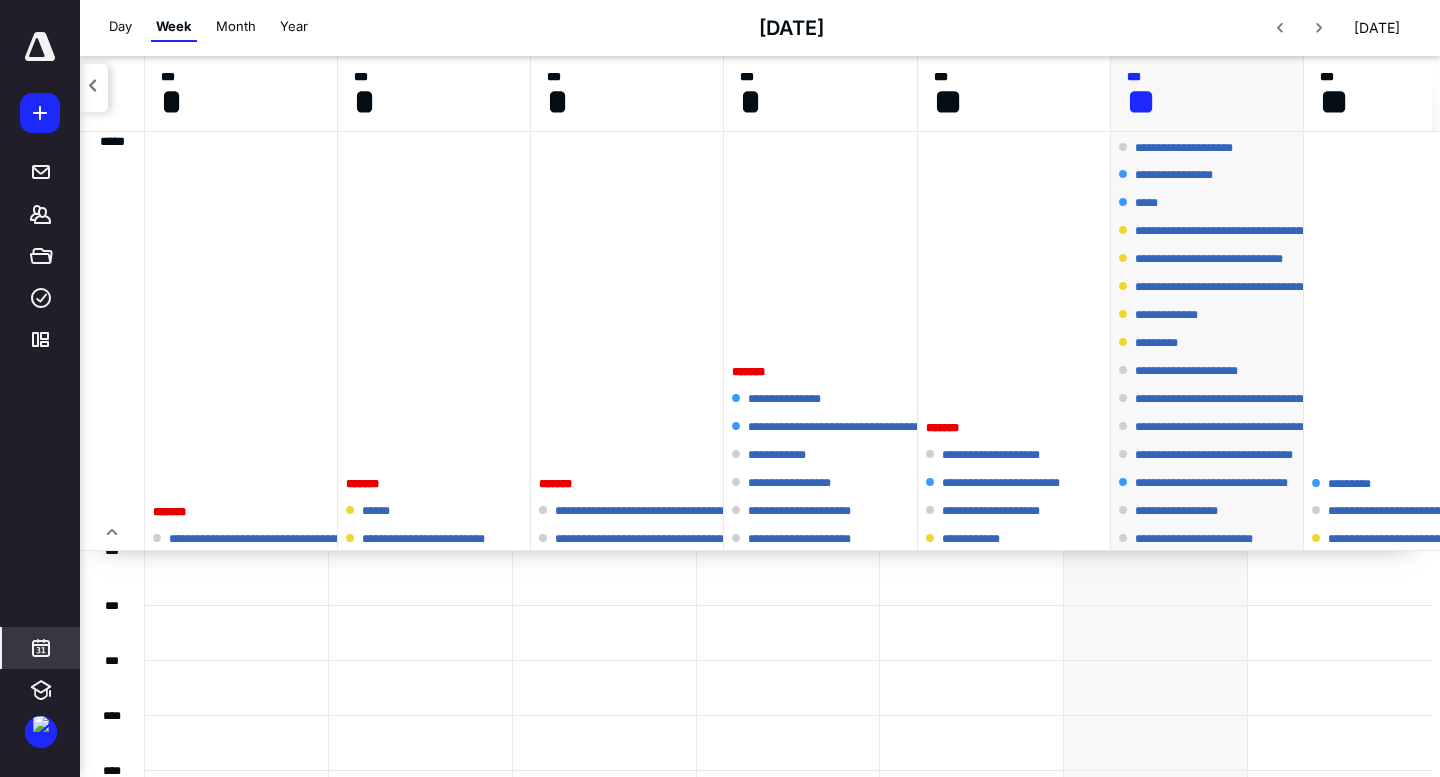scroll, scrollTop: 0, scrollLeft: 0, axis: both 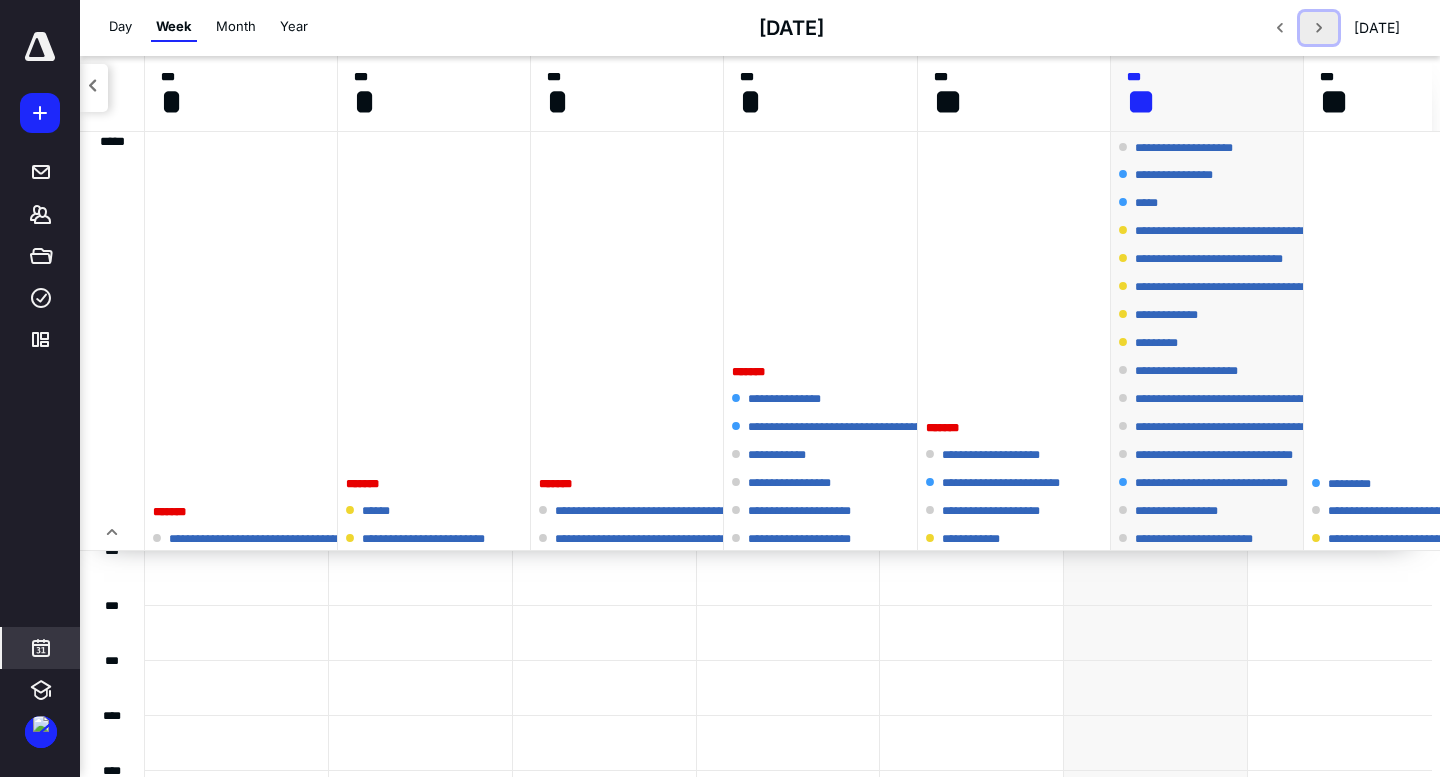 click at bounding box center (1319, 28) 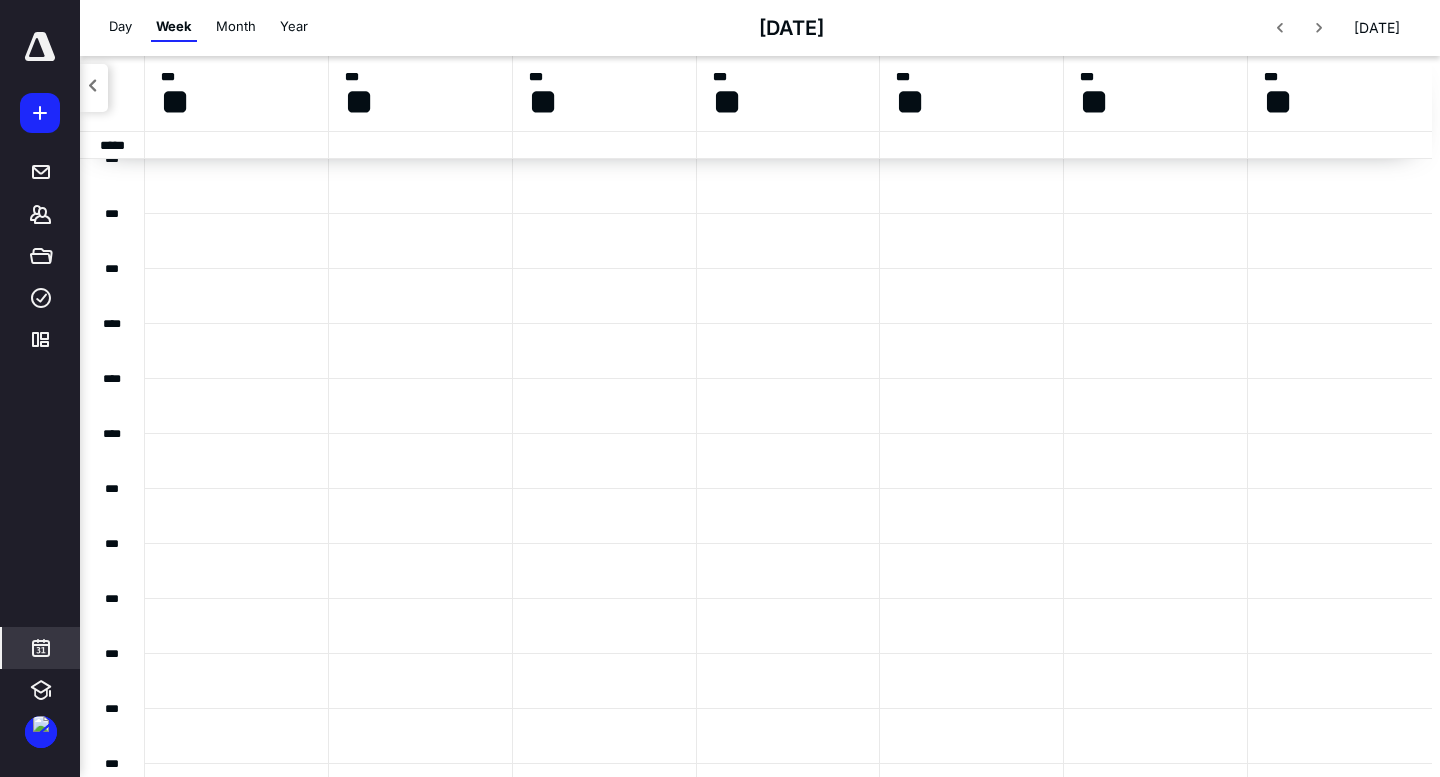 scroll, scrollTop: 383, scrollLeft: 0, axis: vertical 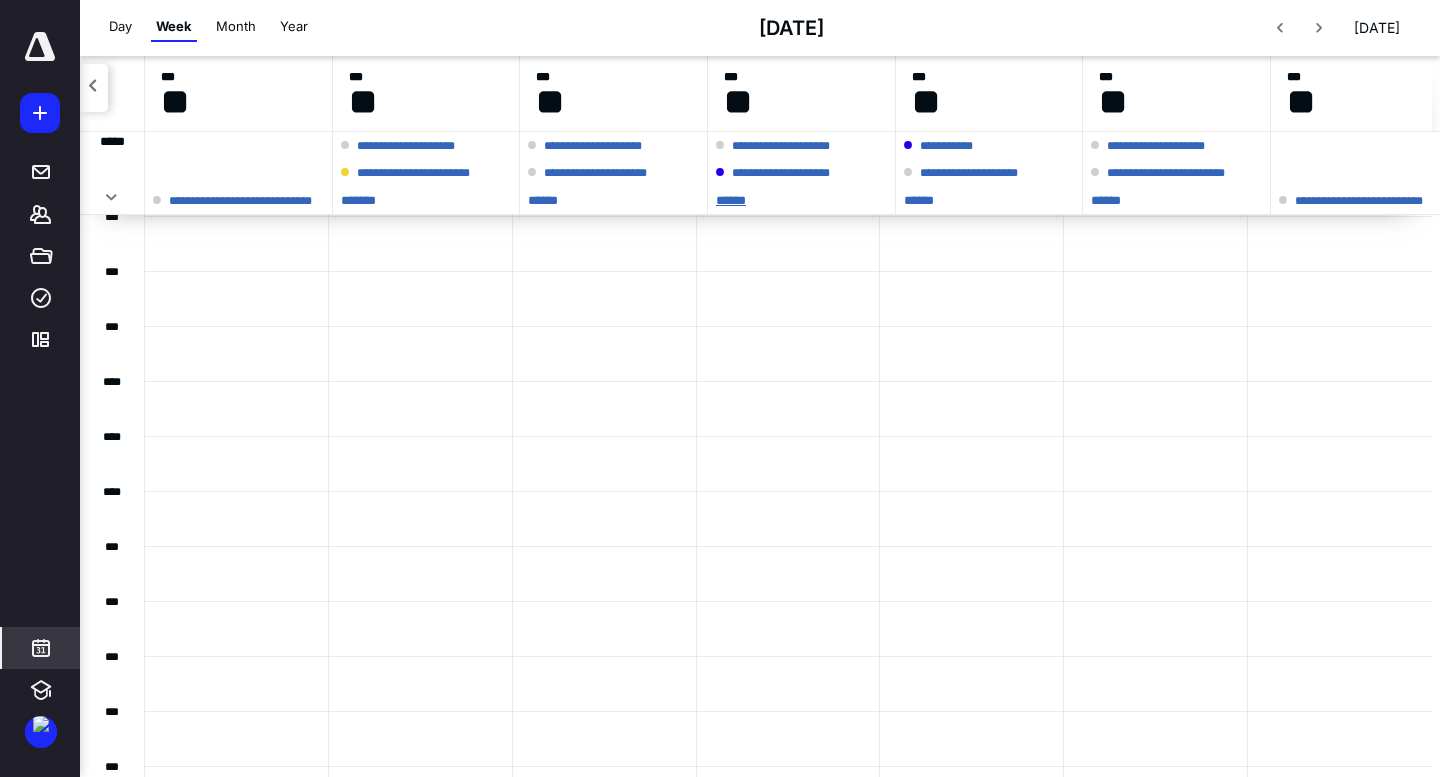 click on "* ****" at bounding box center (799, 200) 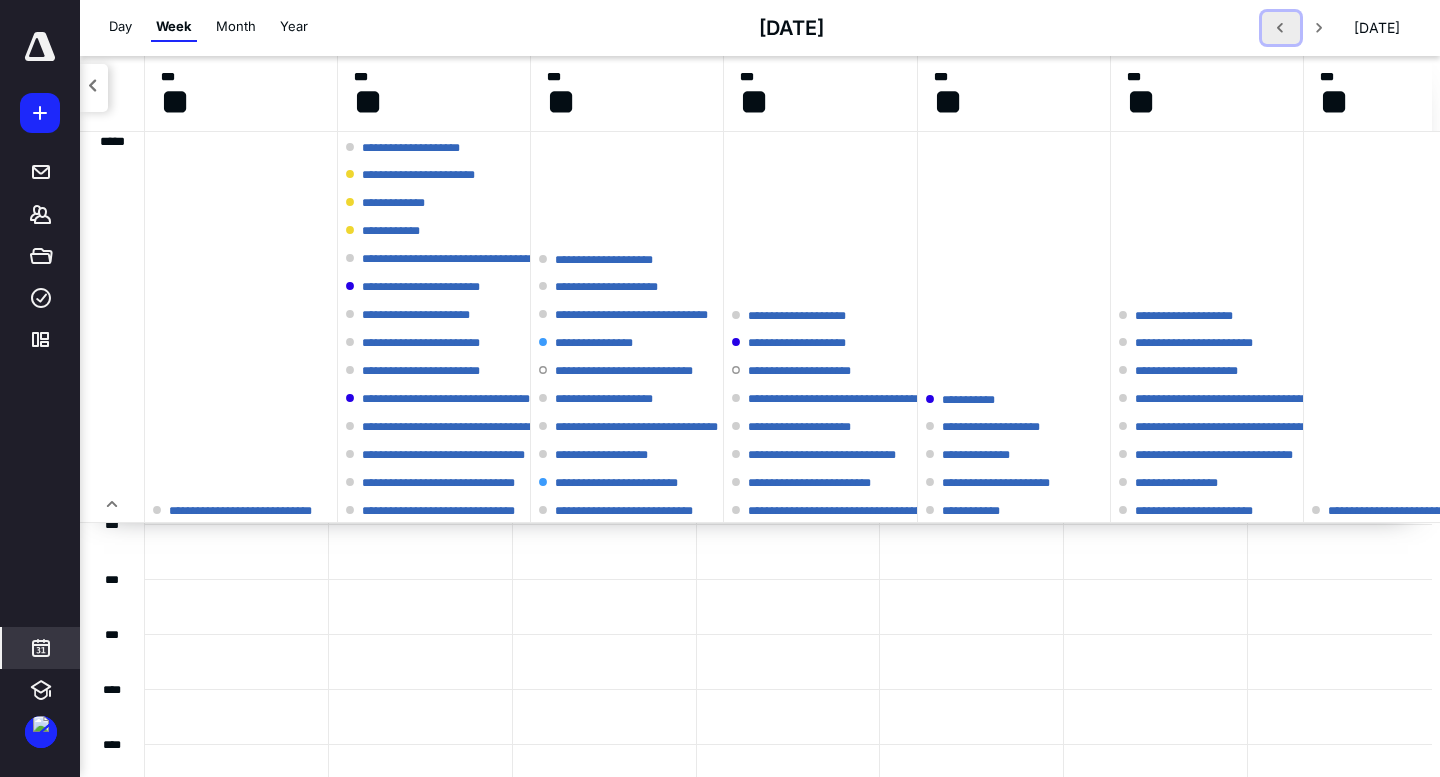 click at bounding box center (1281, 28) 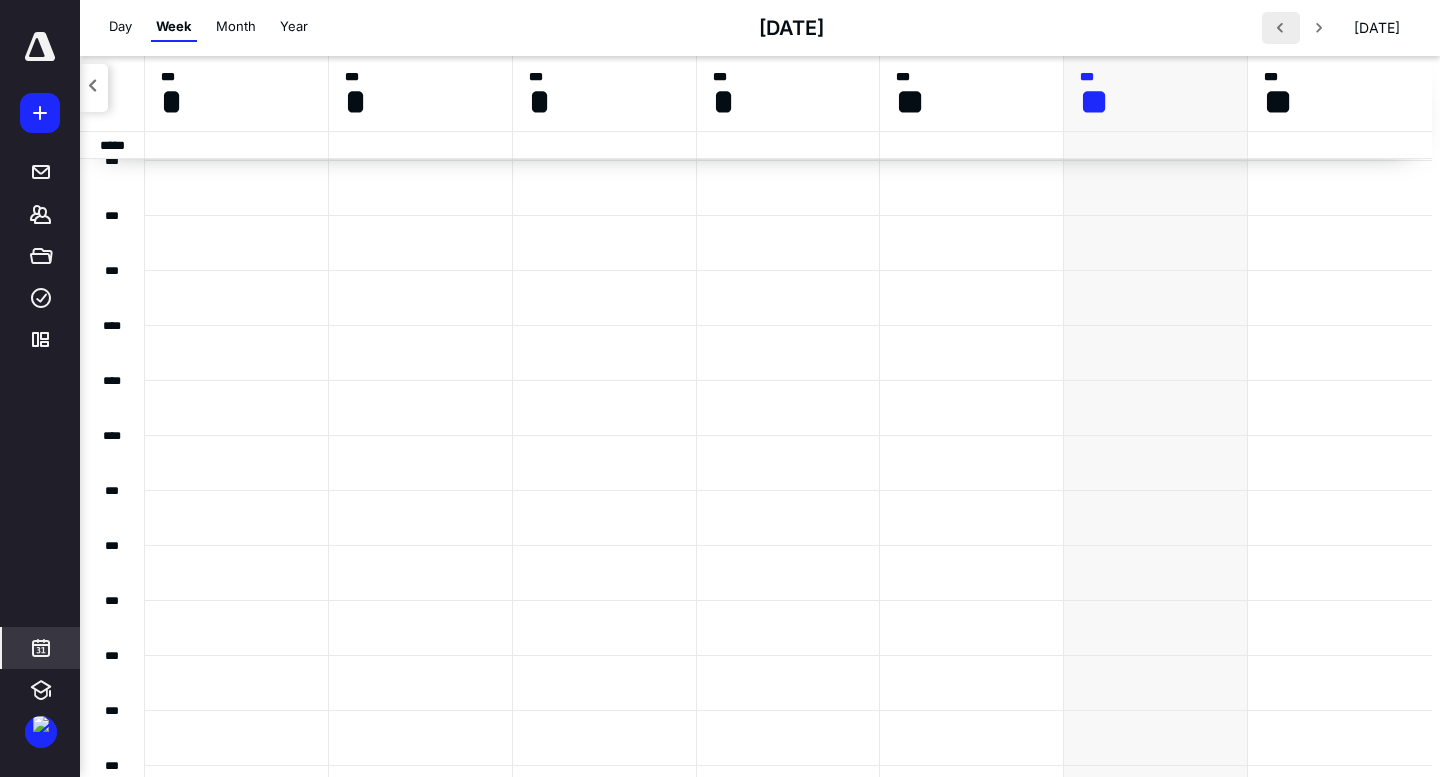 click at bounding box center (1281, 28) 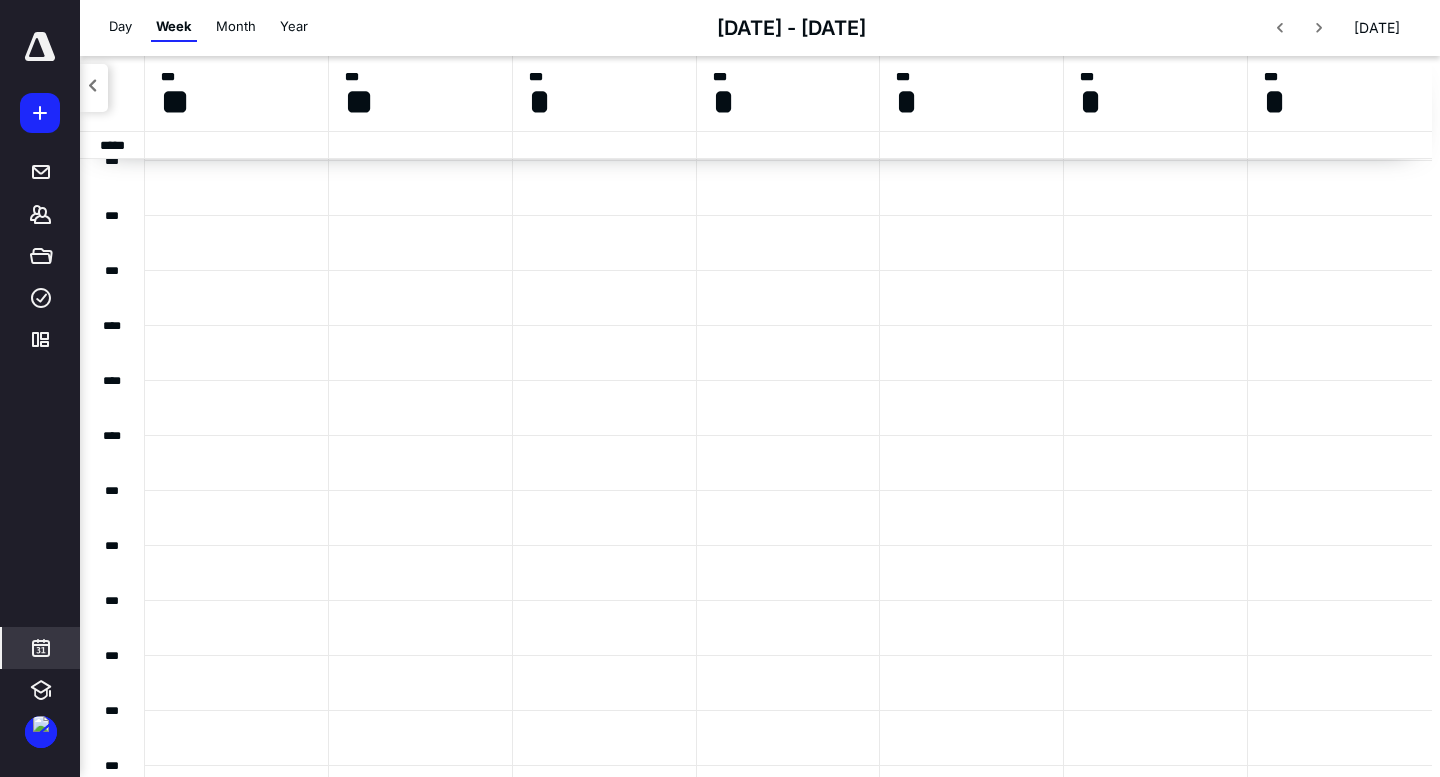 click at bounding box center [605, 145] 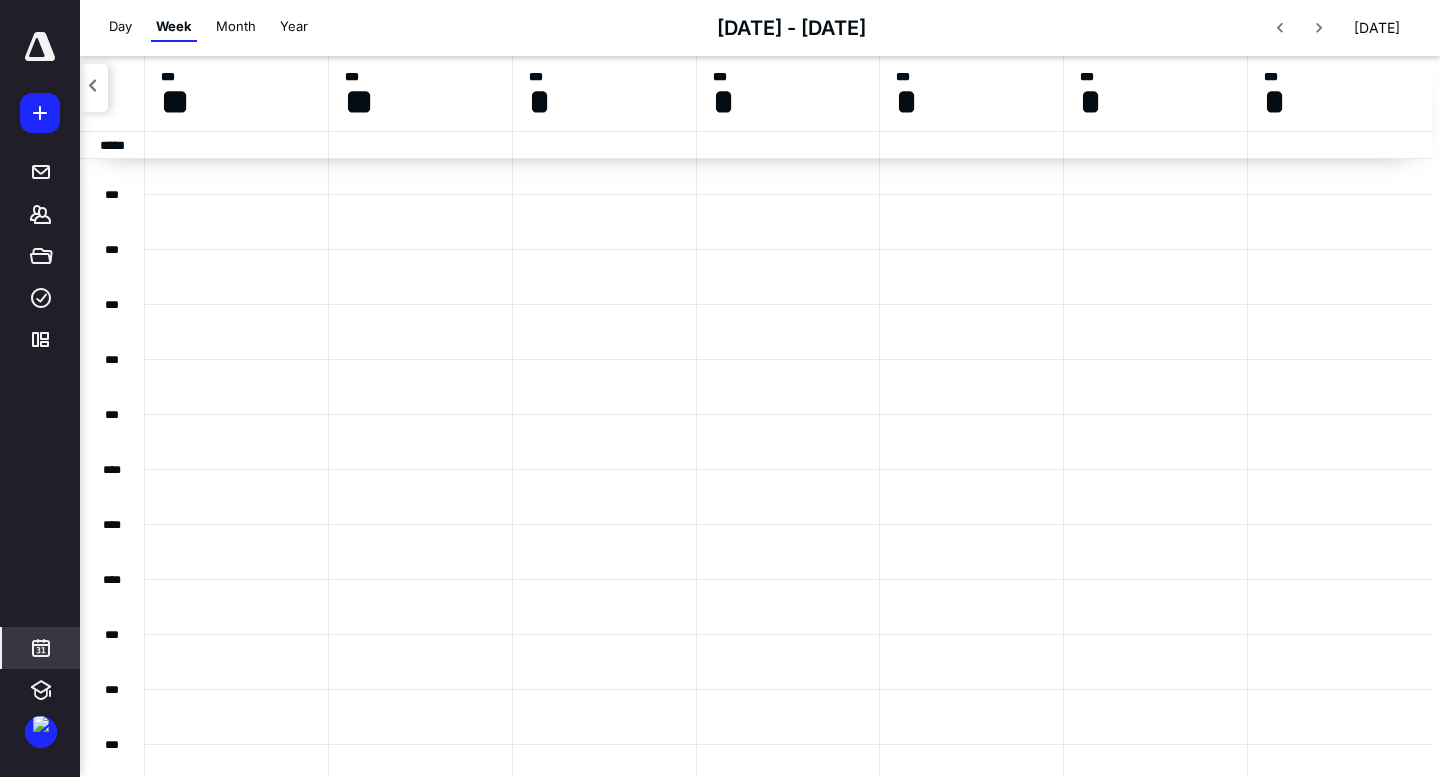scroll, scrollTop: 0, scrollLeft: 0, axis: both 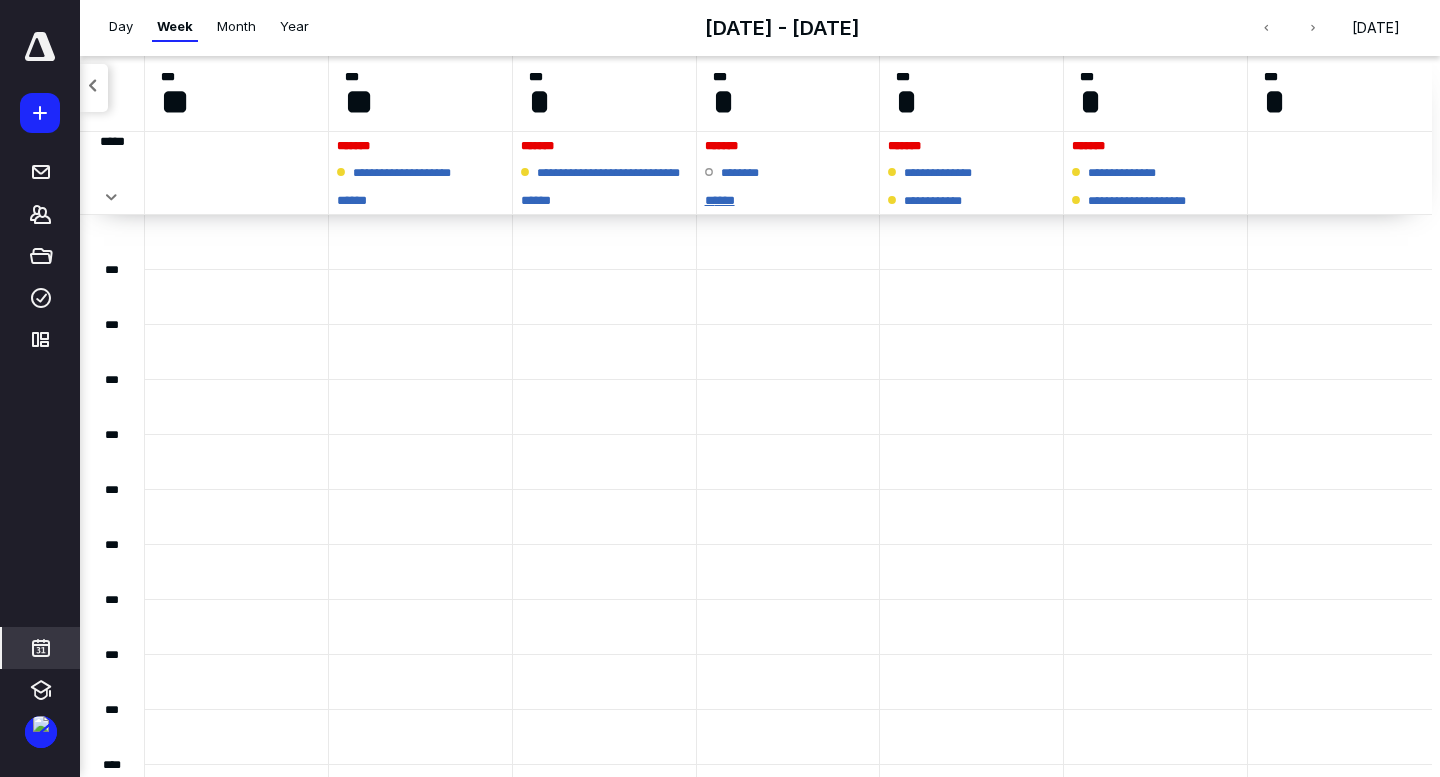 click on "* ****" at bounding box center (788, 200) 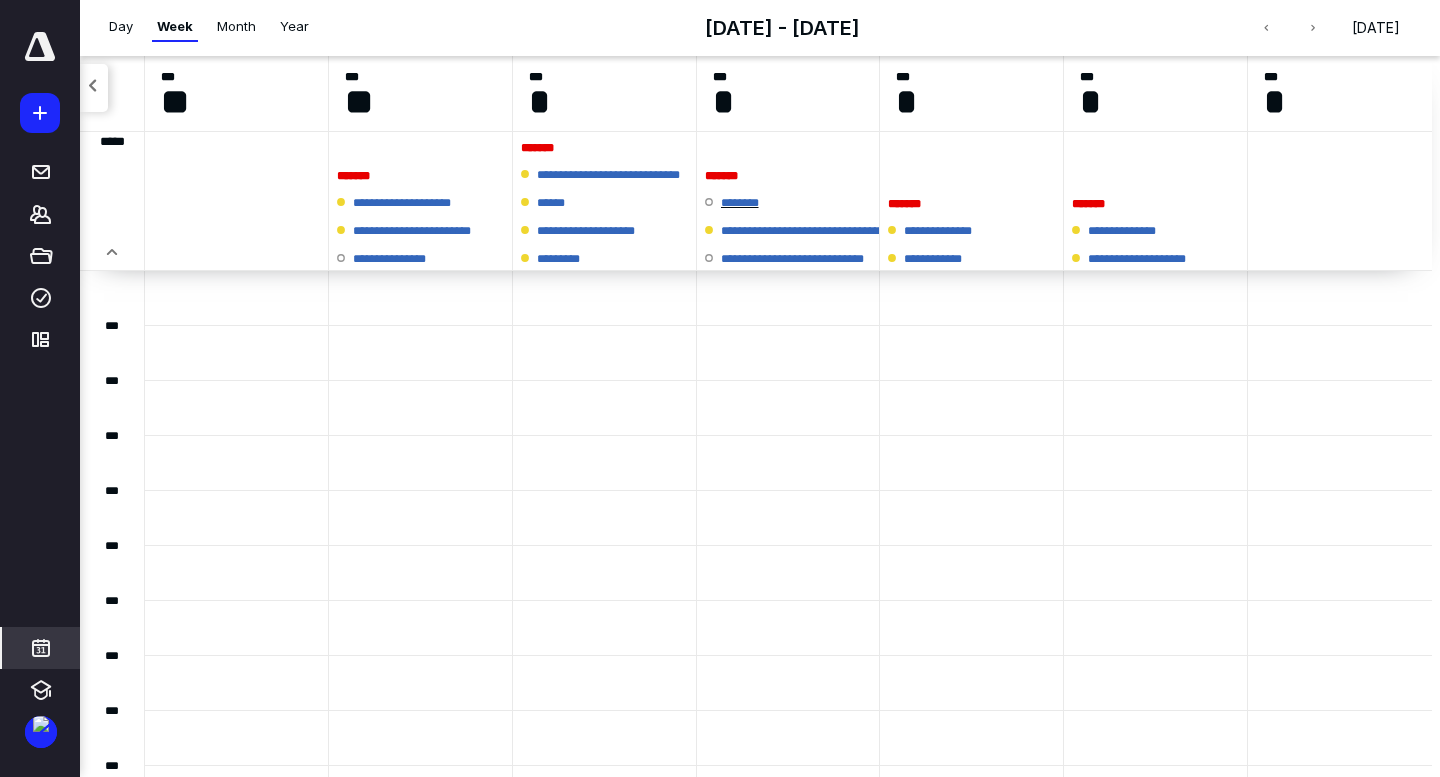 scroll, scrollTop: 0, scrollLeft: 0, axis: both 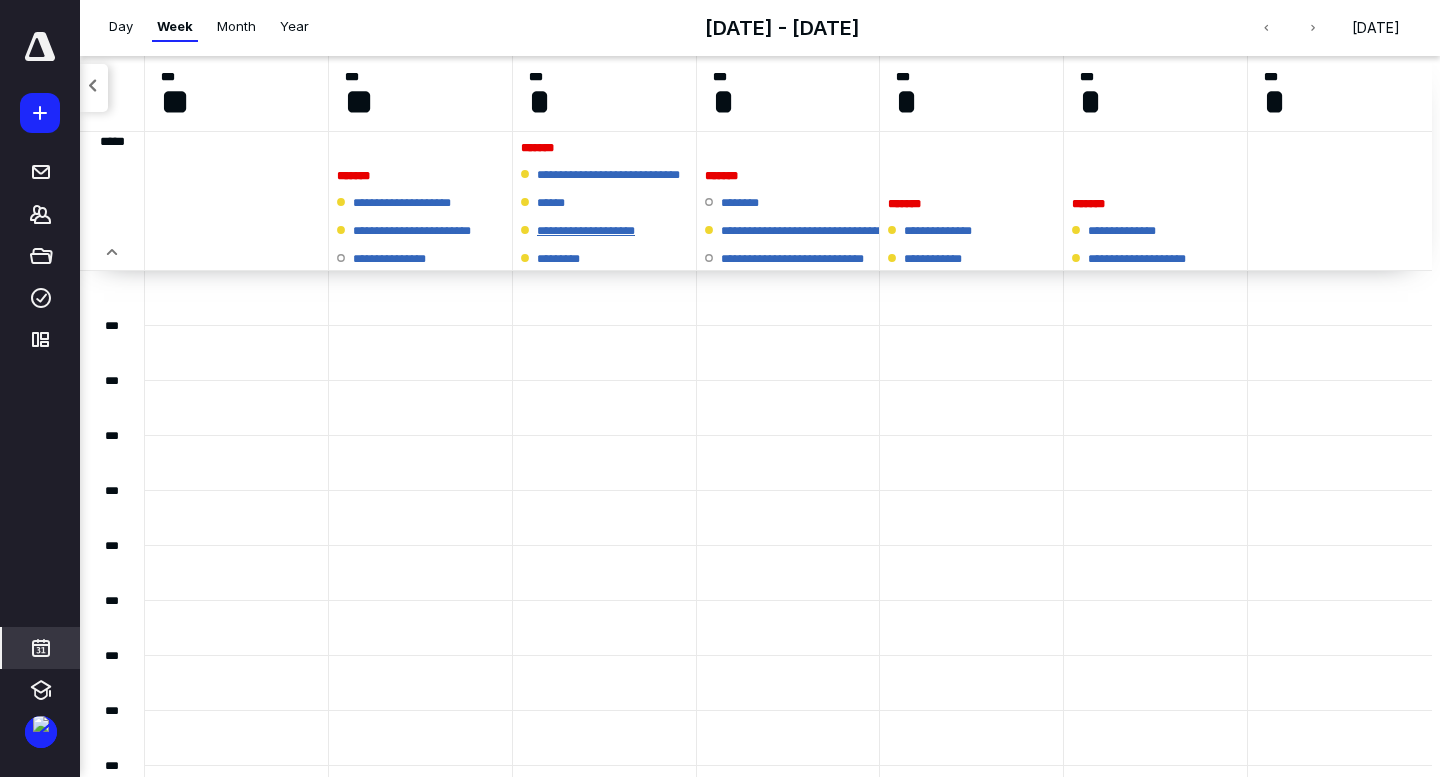 click on "**********" at bounding box center (595, 231) 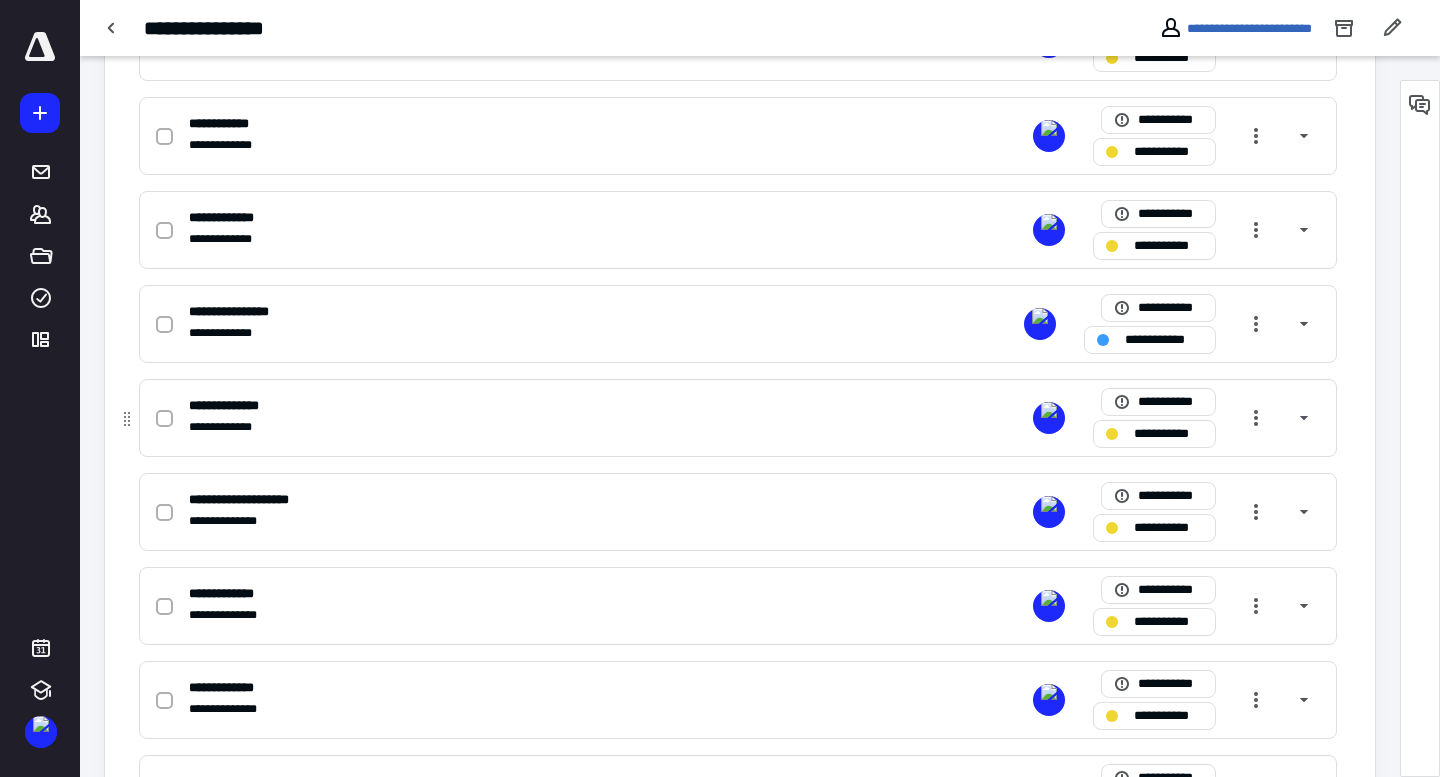 scroll, scrollTop: 2049, scrollLeft: 0, axis: vertical 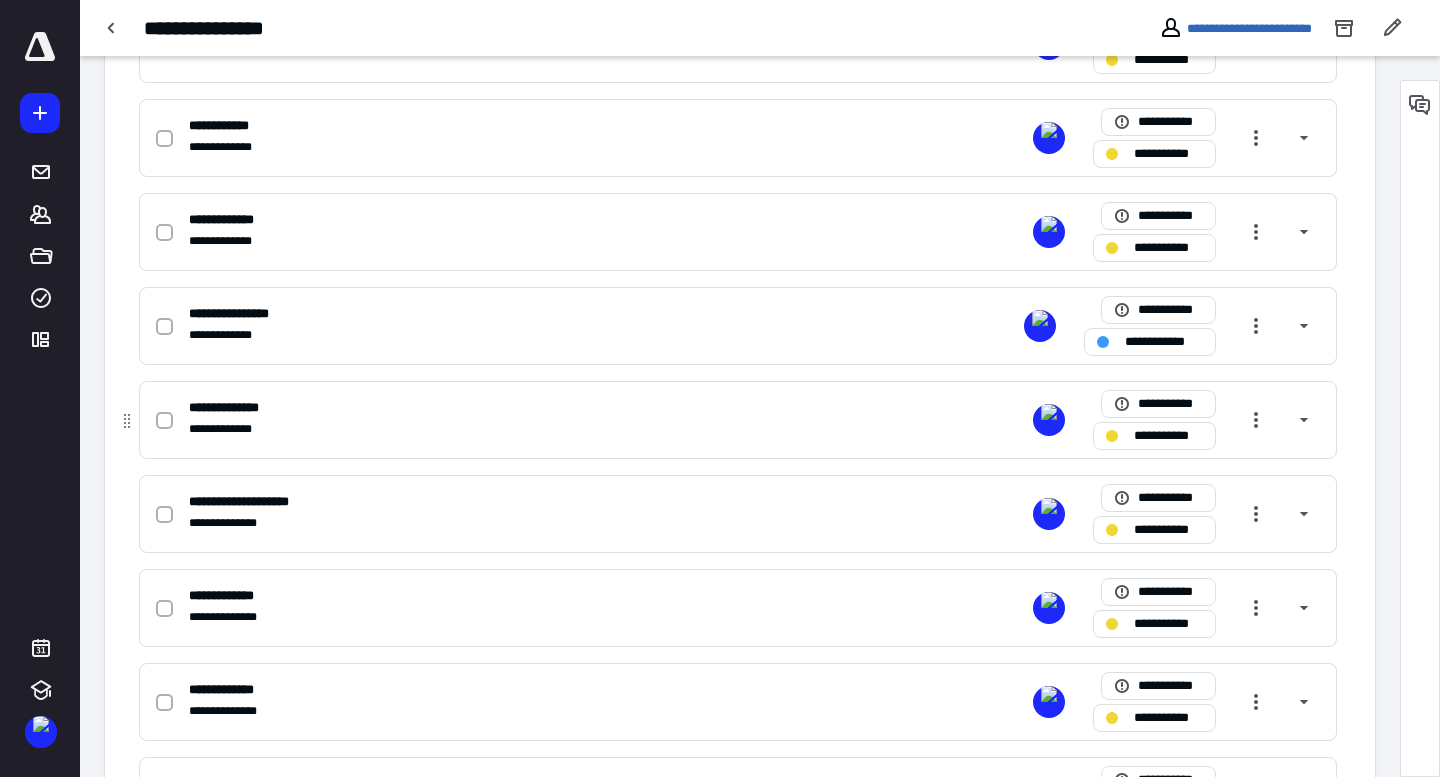 click on "**********" at bounding box center (475, 429) 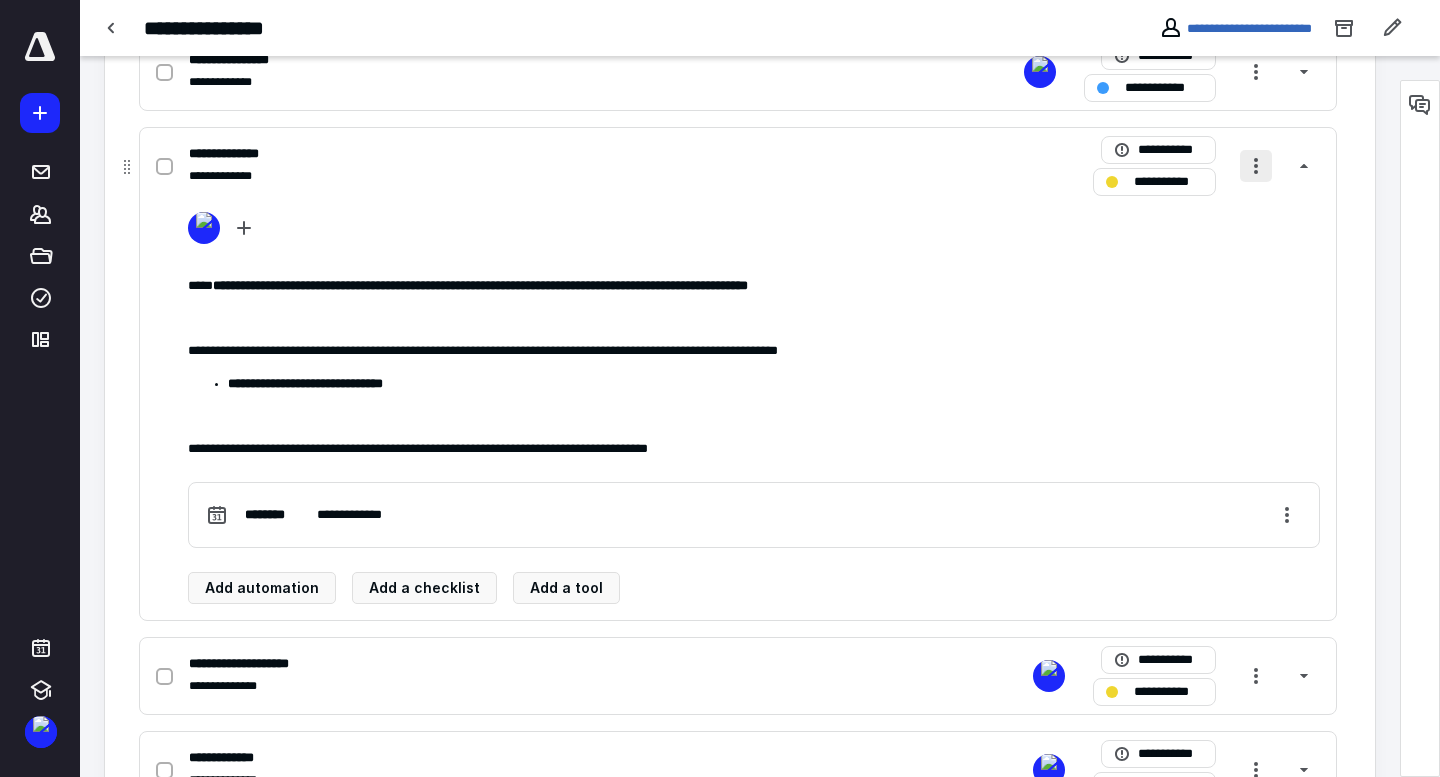 drag, startPoint x: 1258, startPoint y: 162, endPoint x: 1265, endPoint y: 179, distance: 18.384777 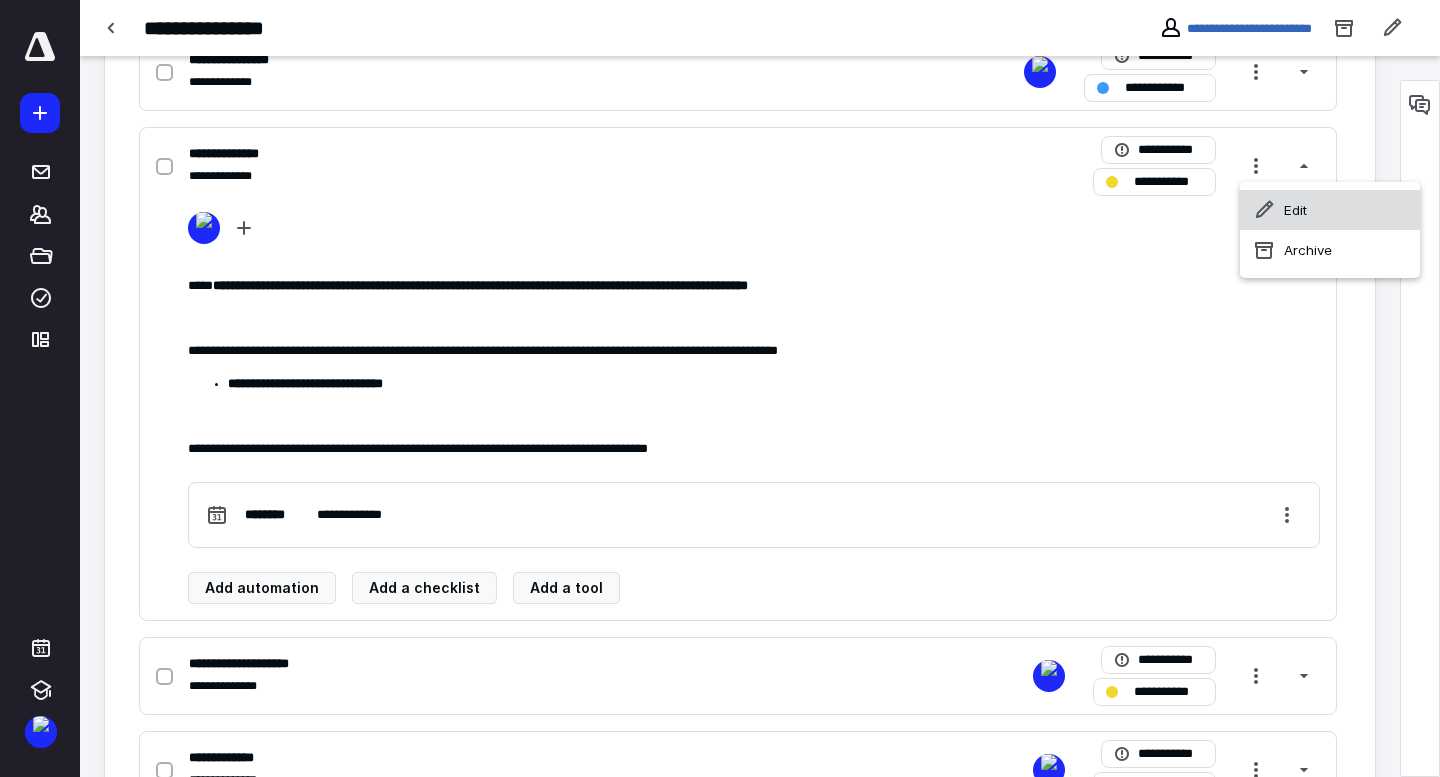 click on "Edit" at bounding box center (1330, 210) 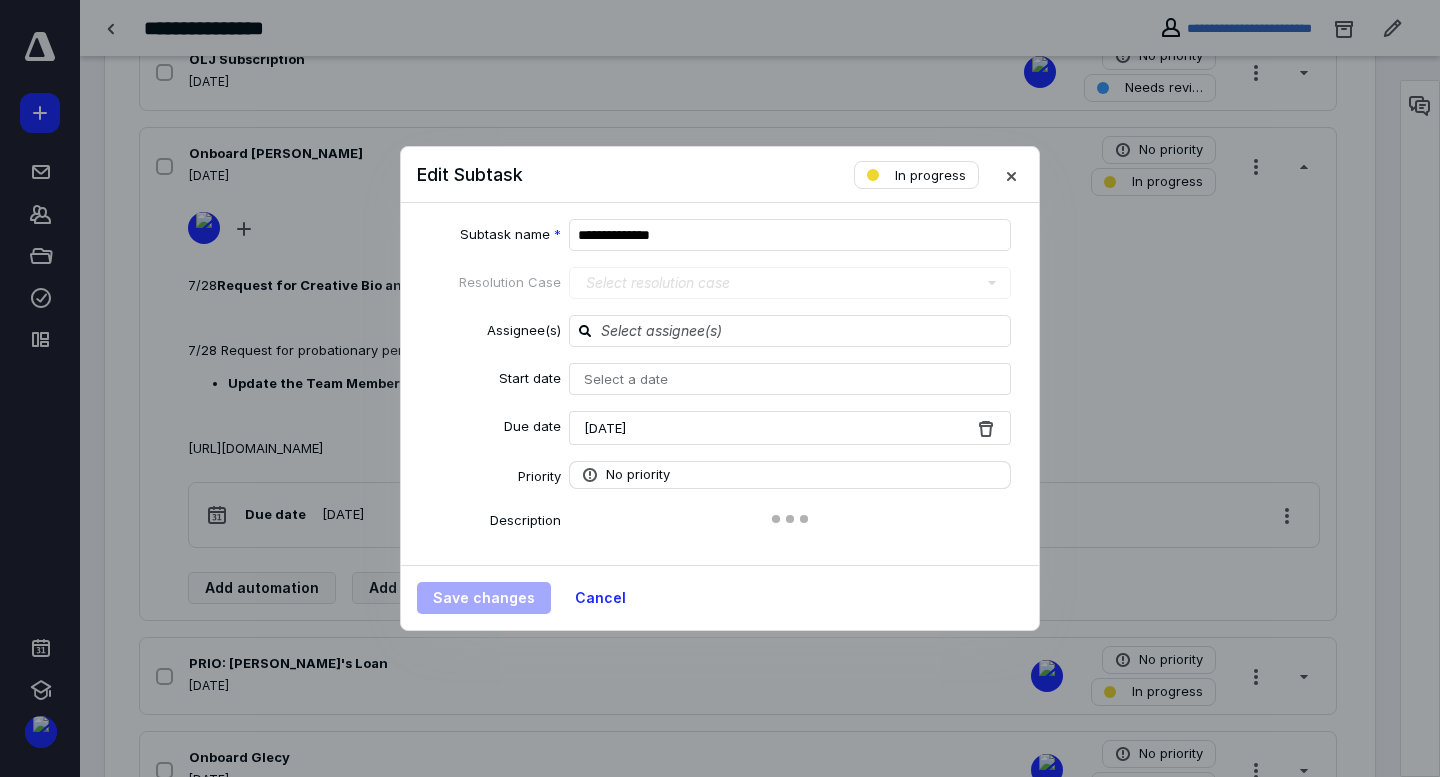 drag, startPoint x: 716, startPoint y: 441, endPoint x: 733, endPoint y: 470, distance: 33.61547 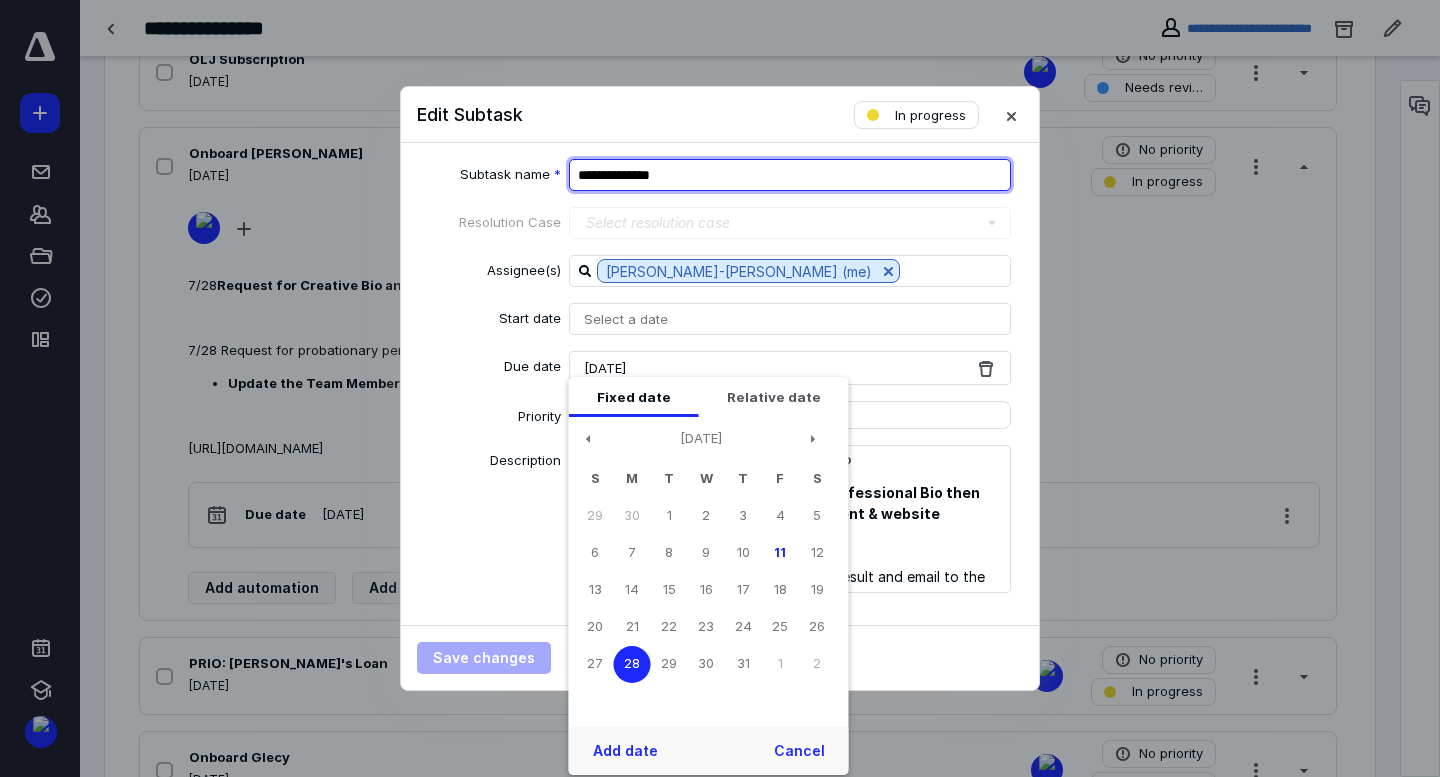 click on "**********" at bounding box center (790, 175) 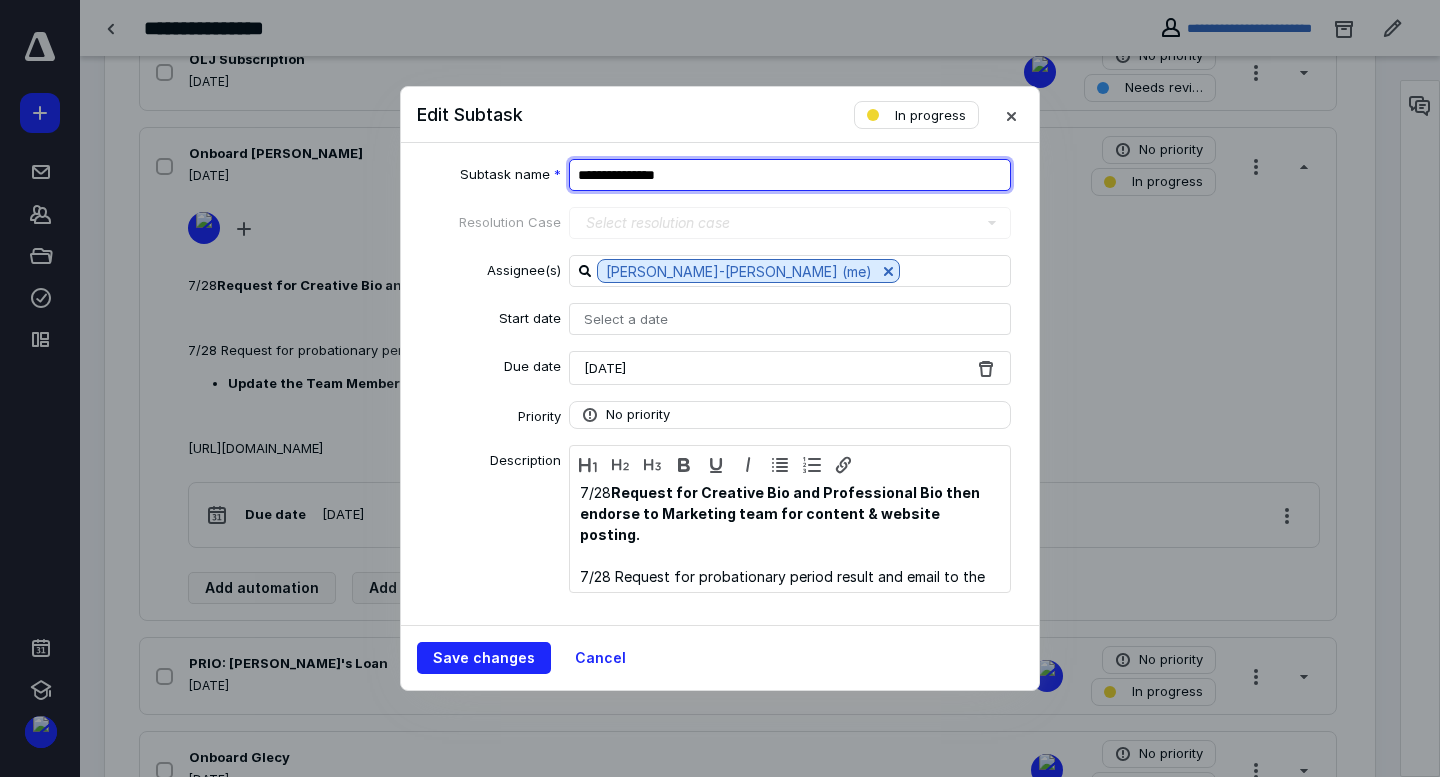 type on "**********" 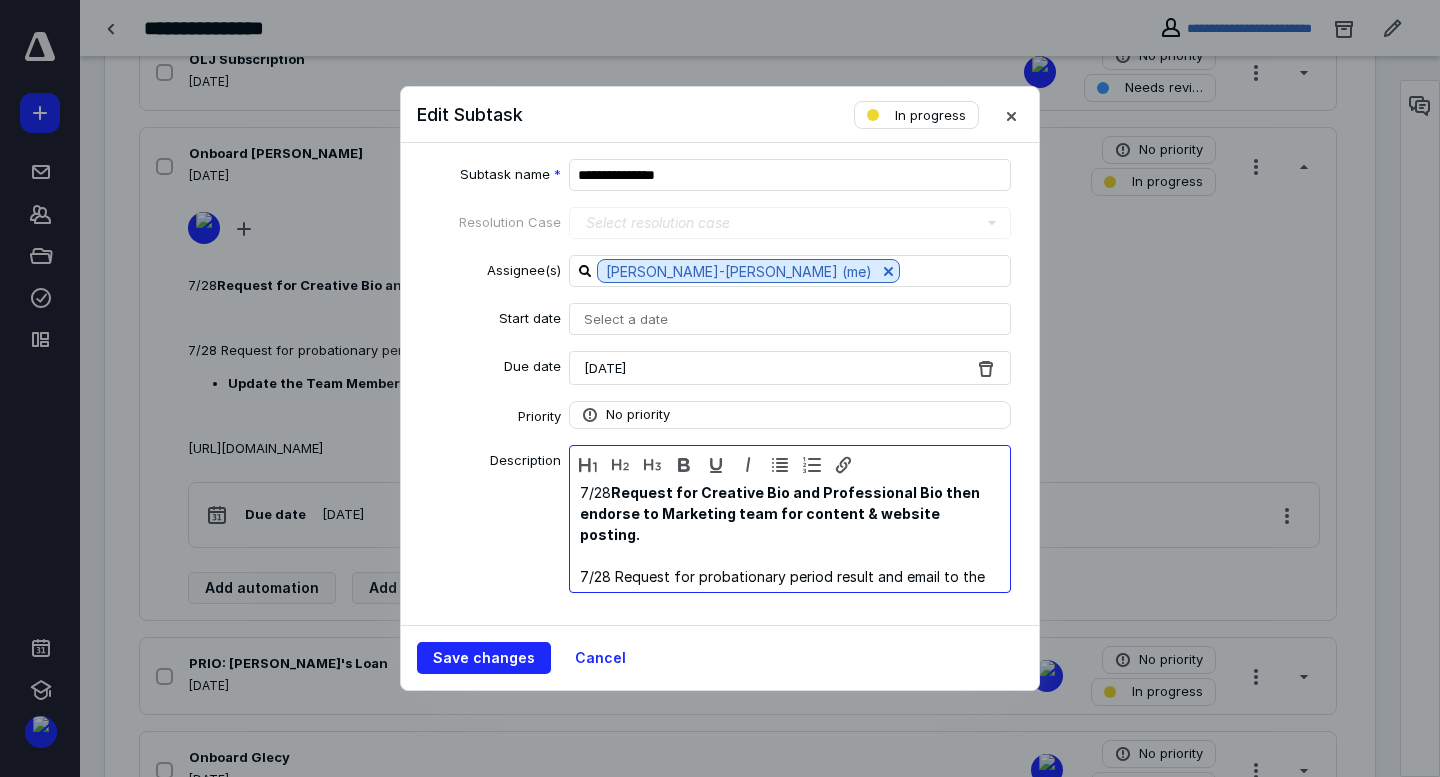 click at bounding box center (790, 555) 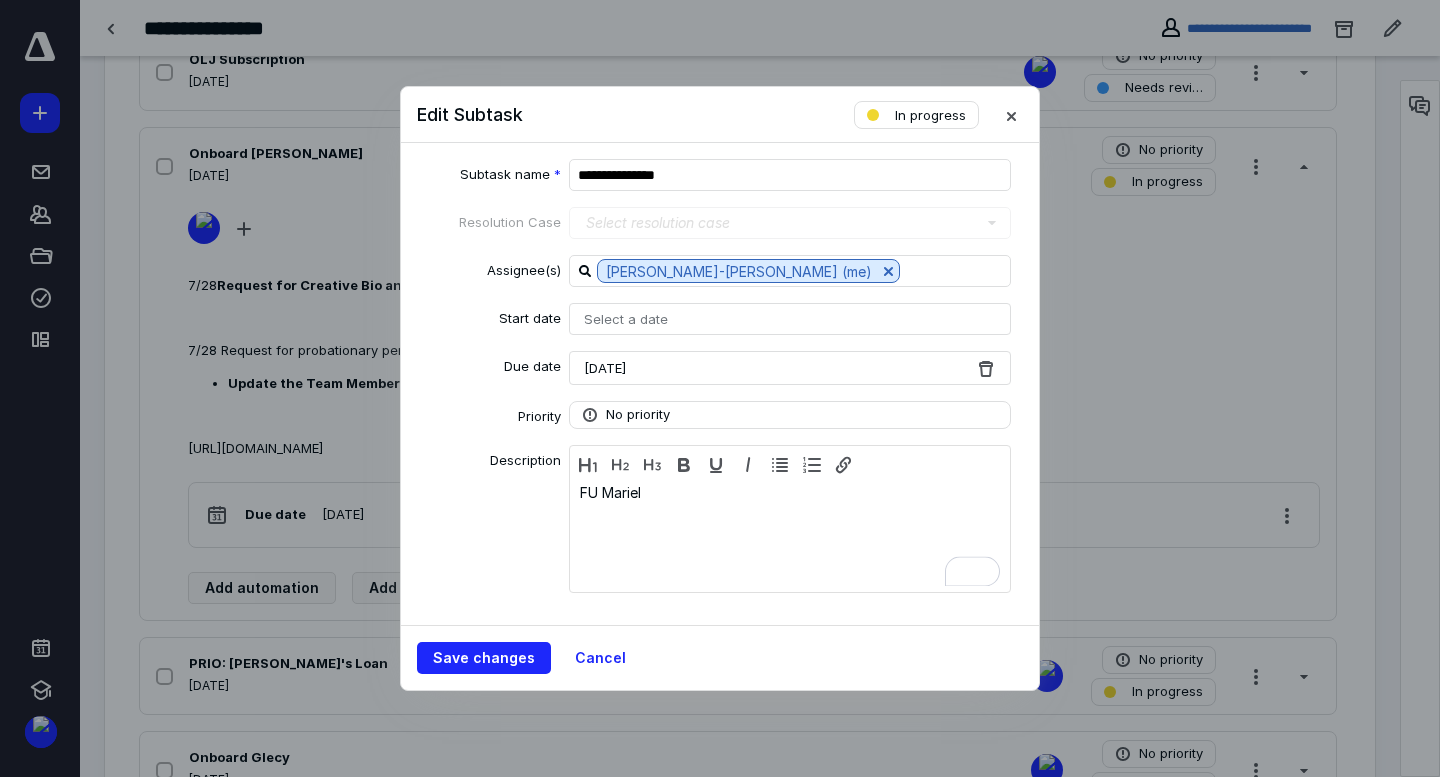 click on "July 28, 2025" at bounding box center [605, 368] 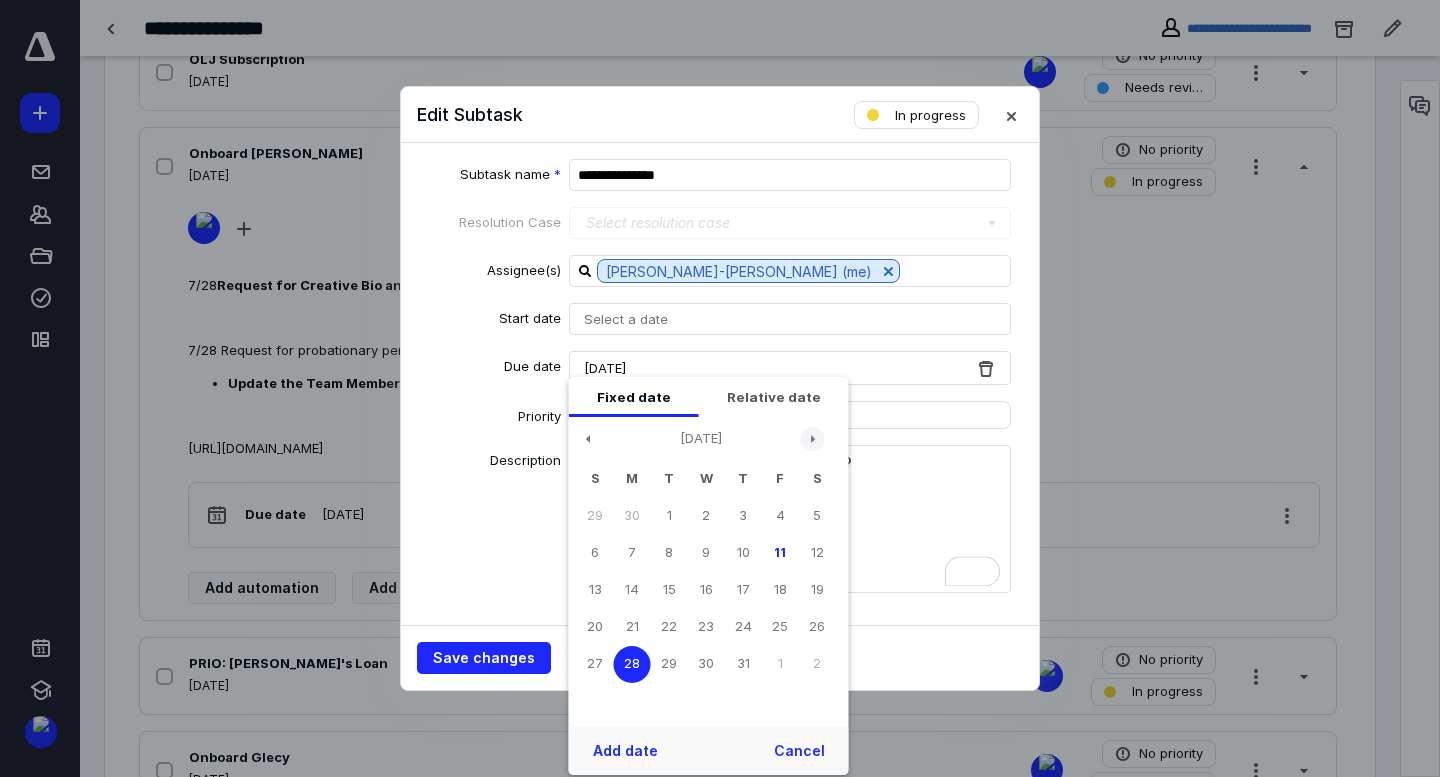 click at bounding box center (813, 439) 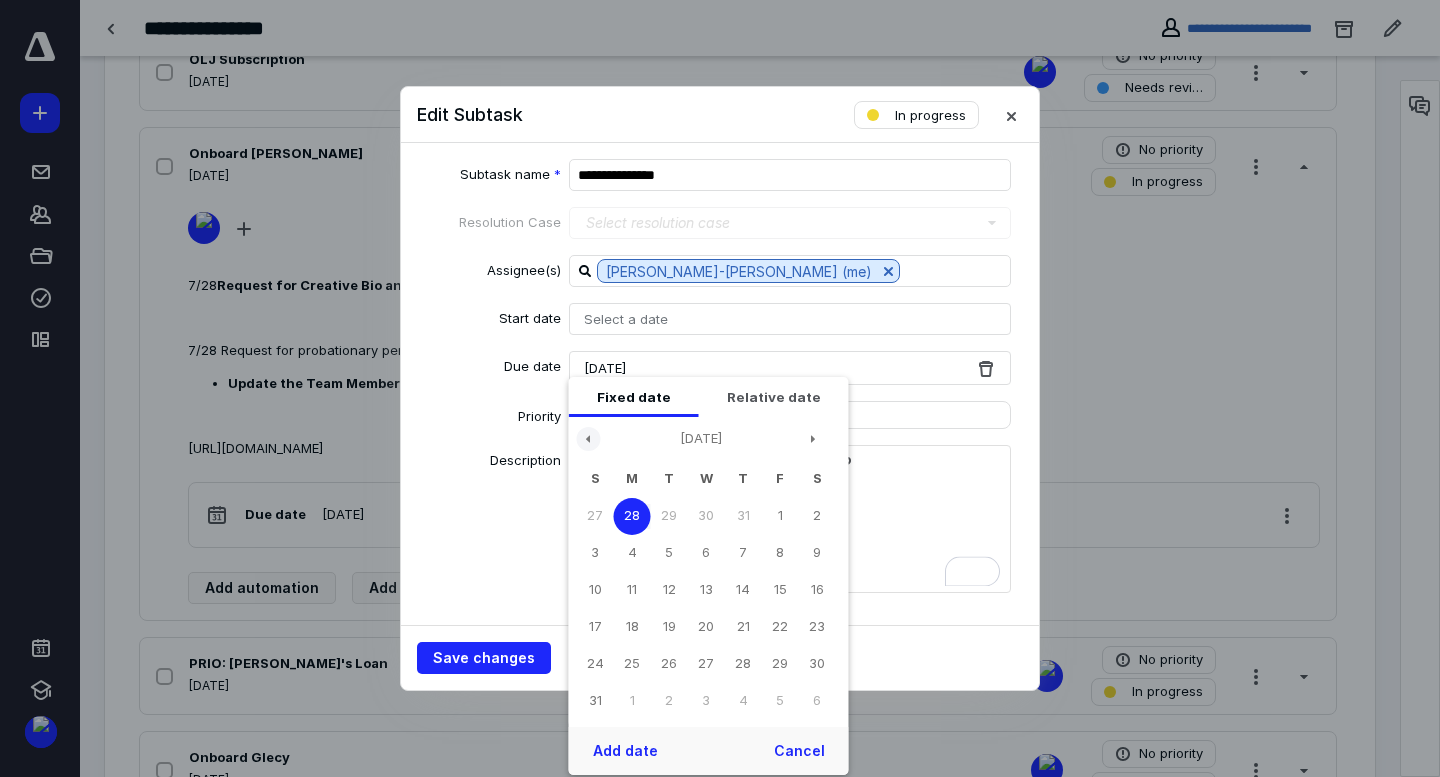 click at bounding box center [589, 439] 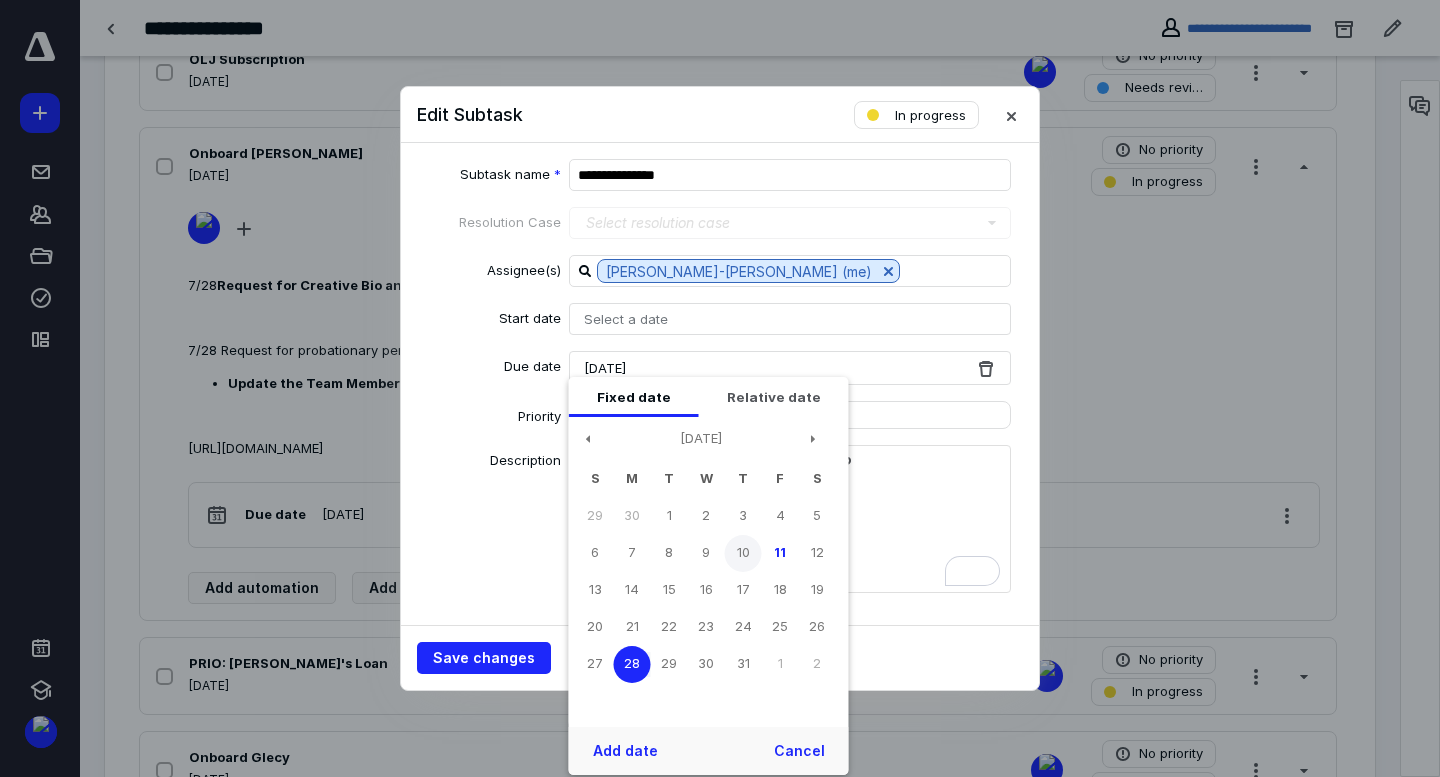 click on "10" at bounding box center (743, 553) 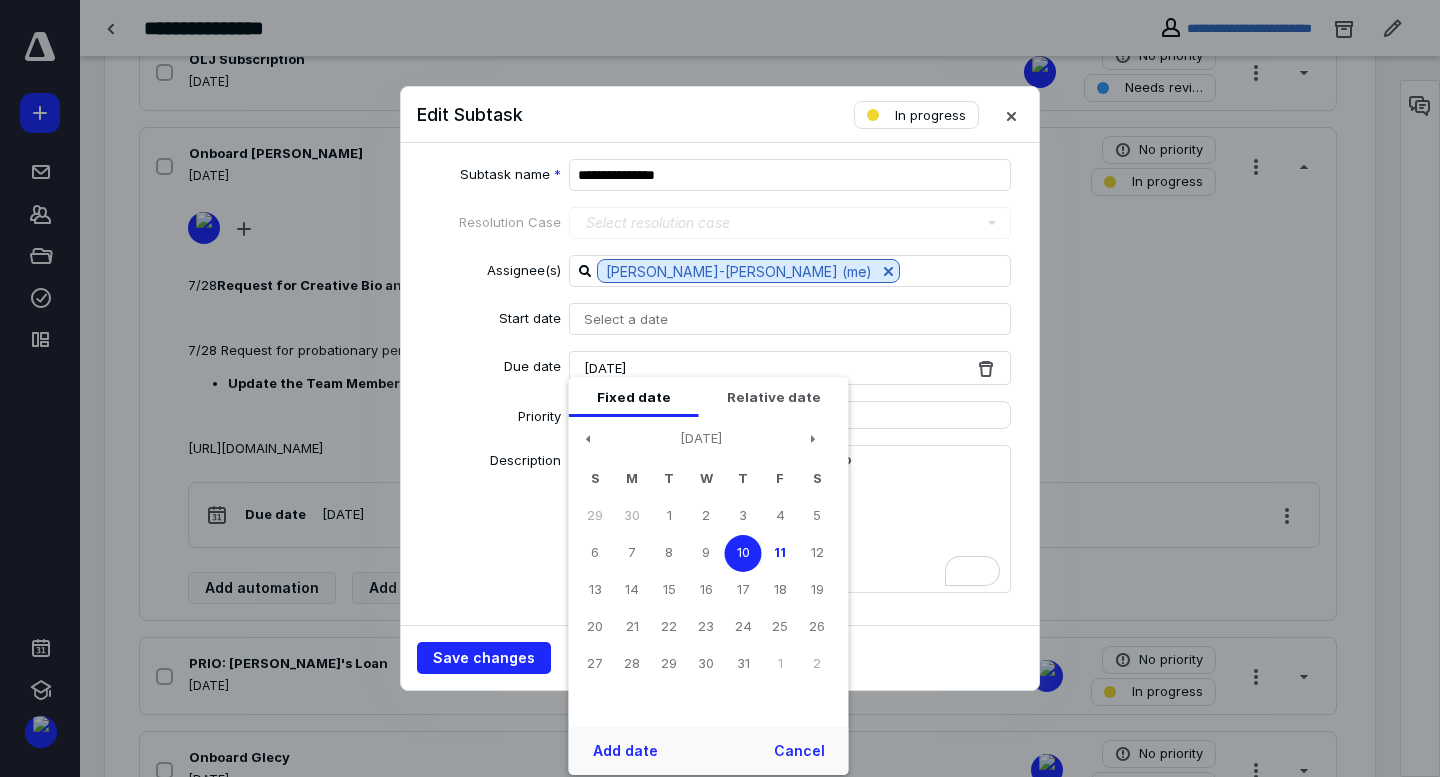 drag, startPoint x: 659, startPoint y: 593, endPoint x: 631, endPoint y: 721, distance: 131.02672 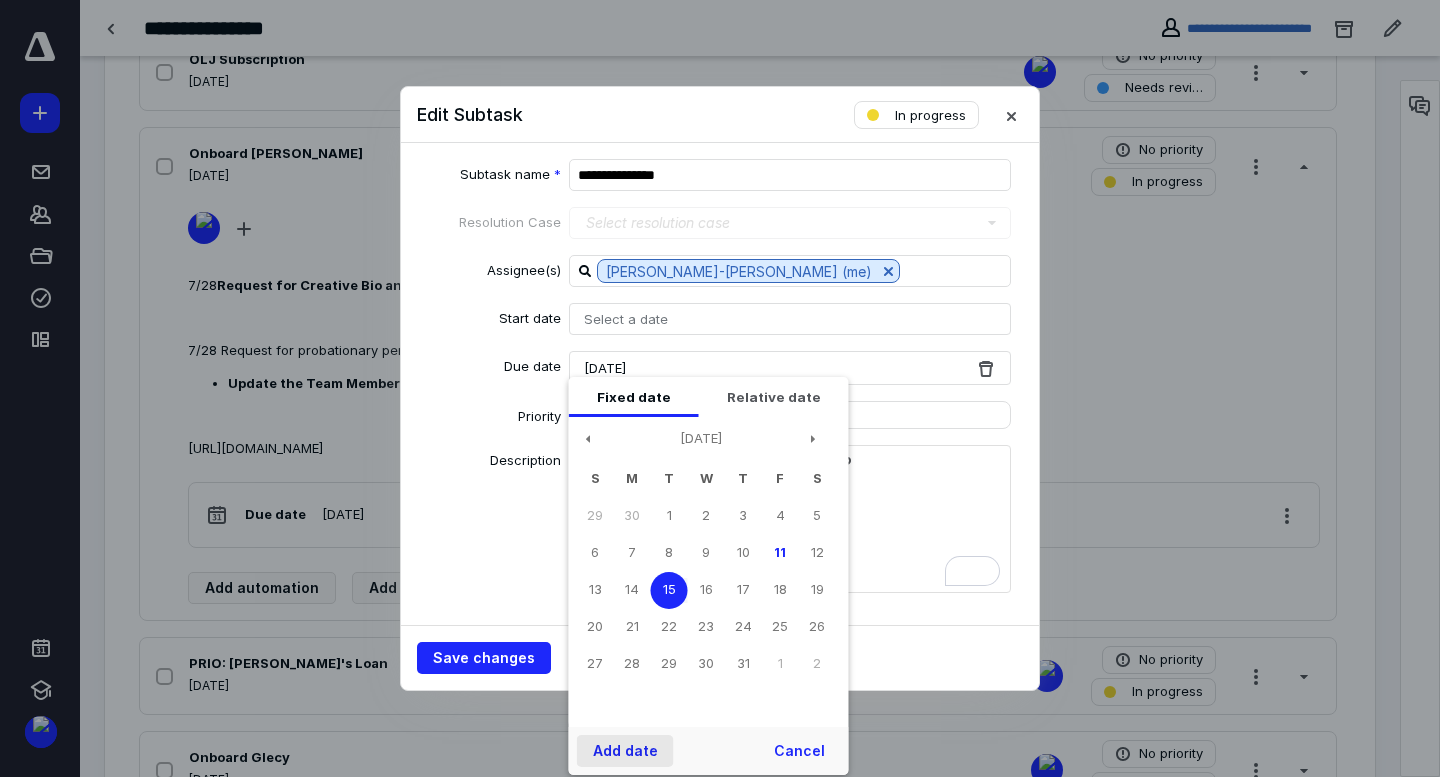 click on "Add date" at bounding box center [625, 751] 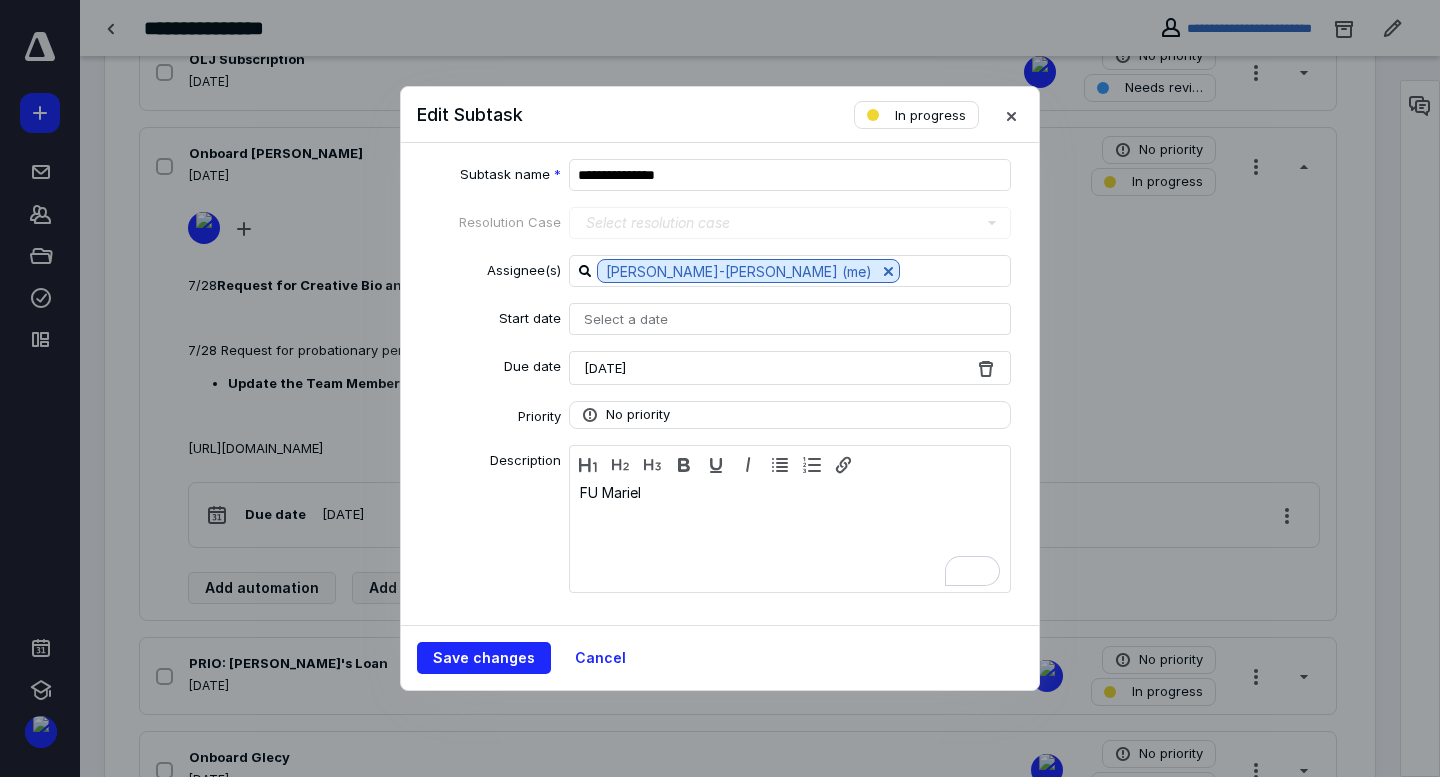 click on "**********" at bounding box center (720, 384) 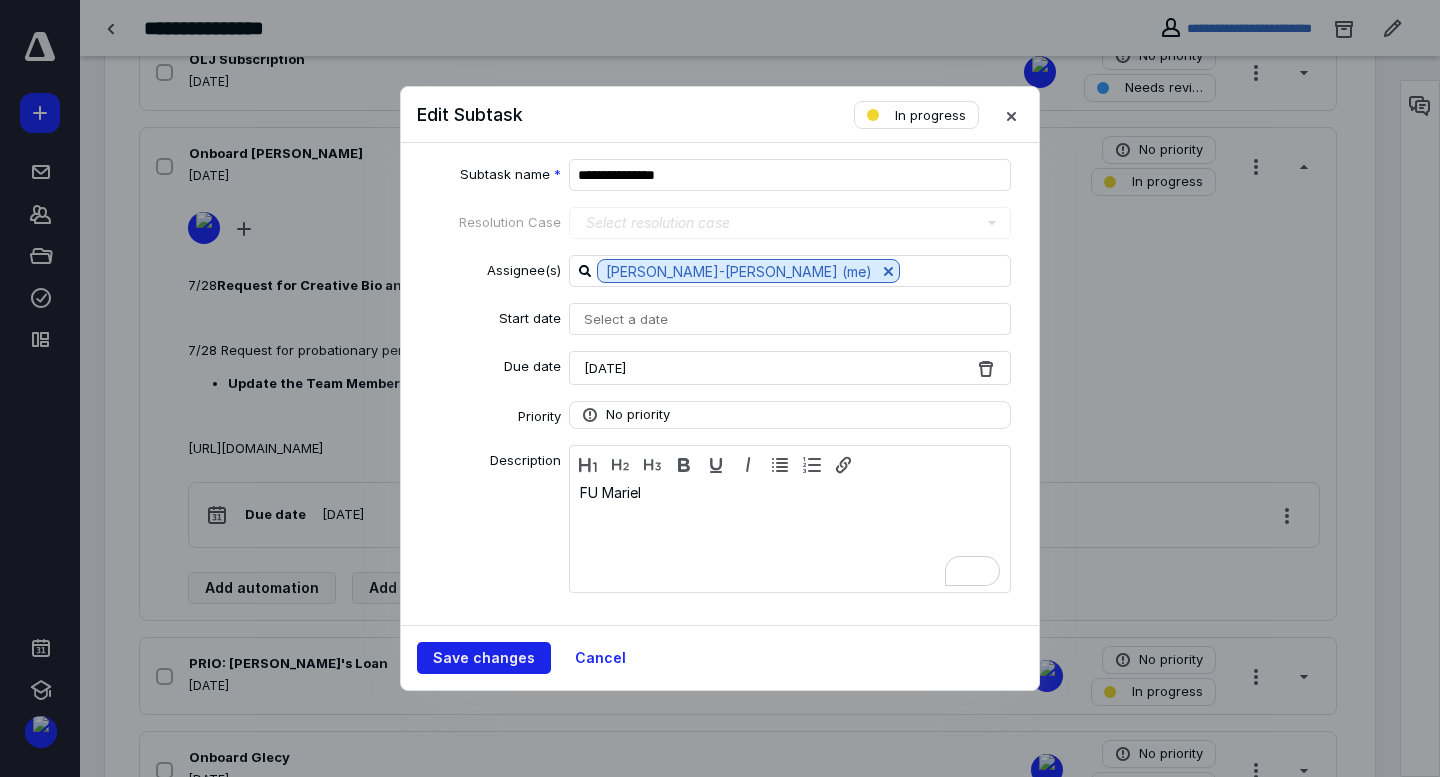 click on "Save changes" at bounding box center [484, 658] 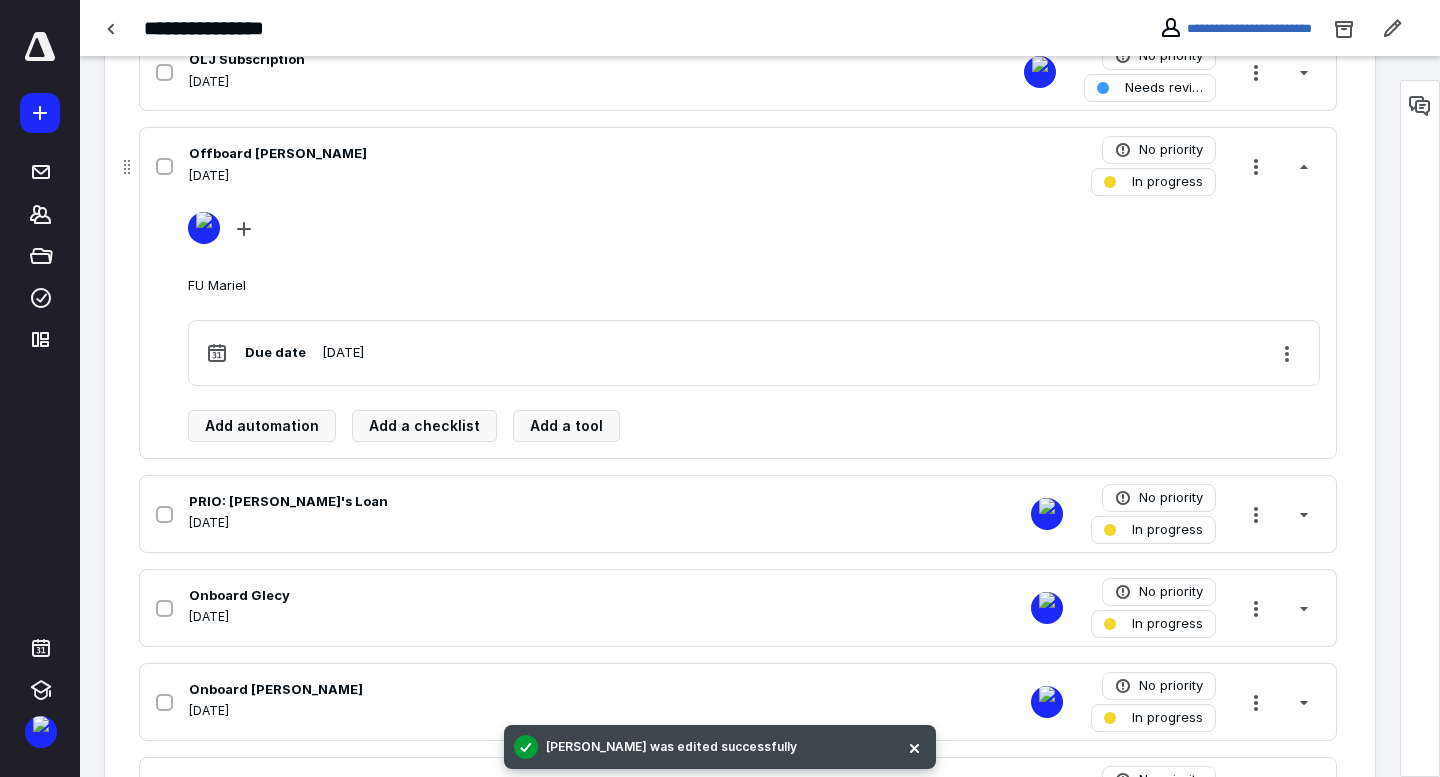 click on "July 15, 2025" at bounding box center [475, 176] 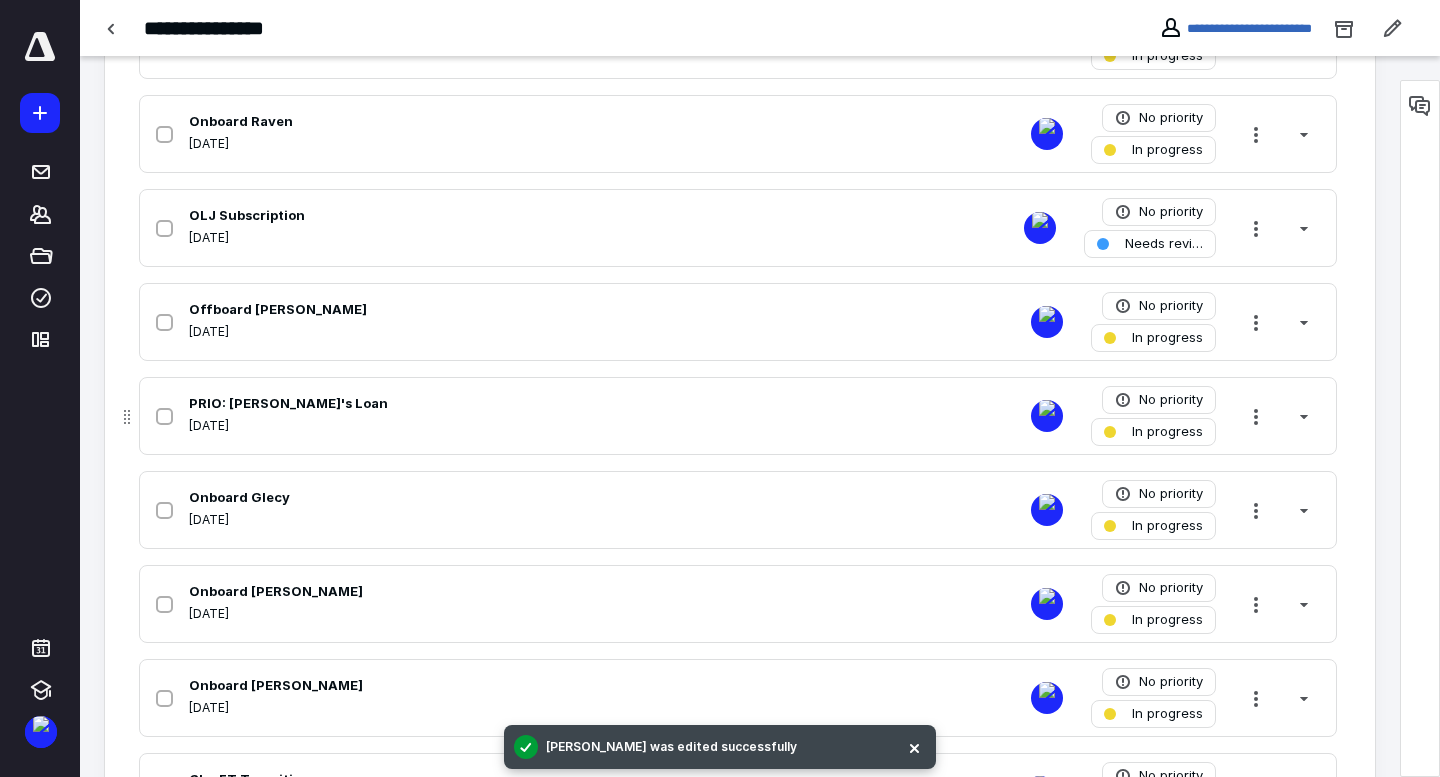 scroll, scrollTop: 1892, scrollLeft: 0, axis: vertical 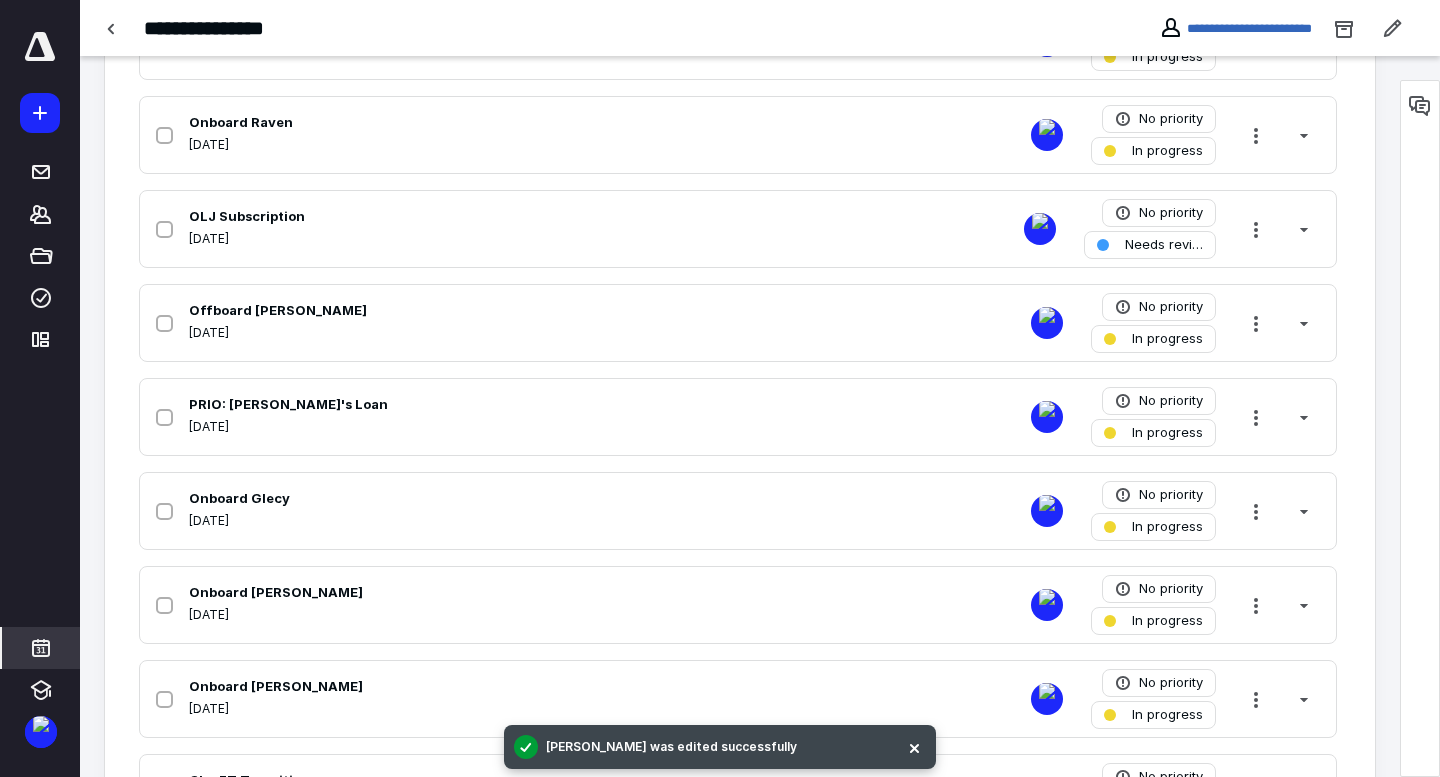 click at bounding box center [41, 648] 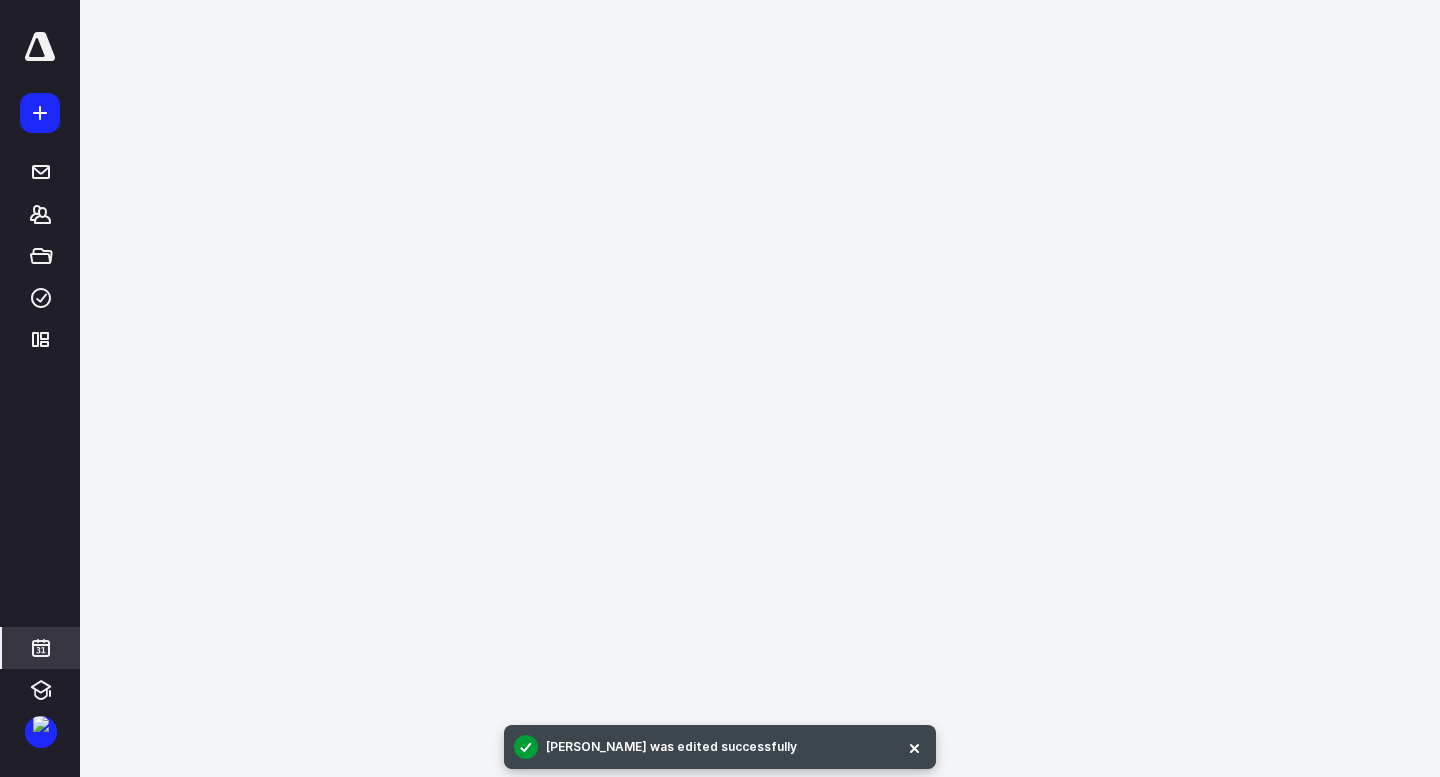 scroll, scrollTop: 385, scrollLeft: 0, axis: vertical 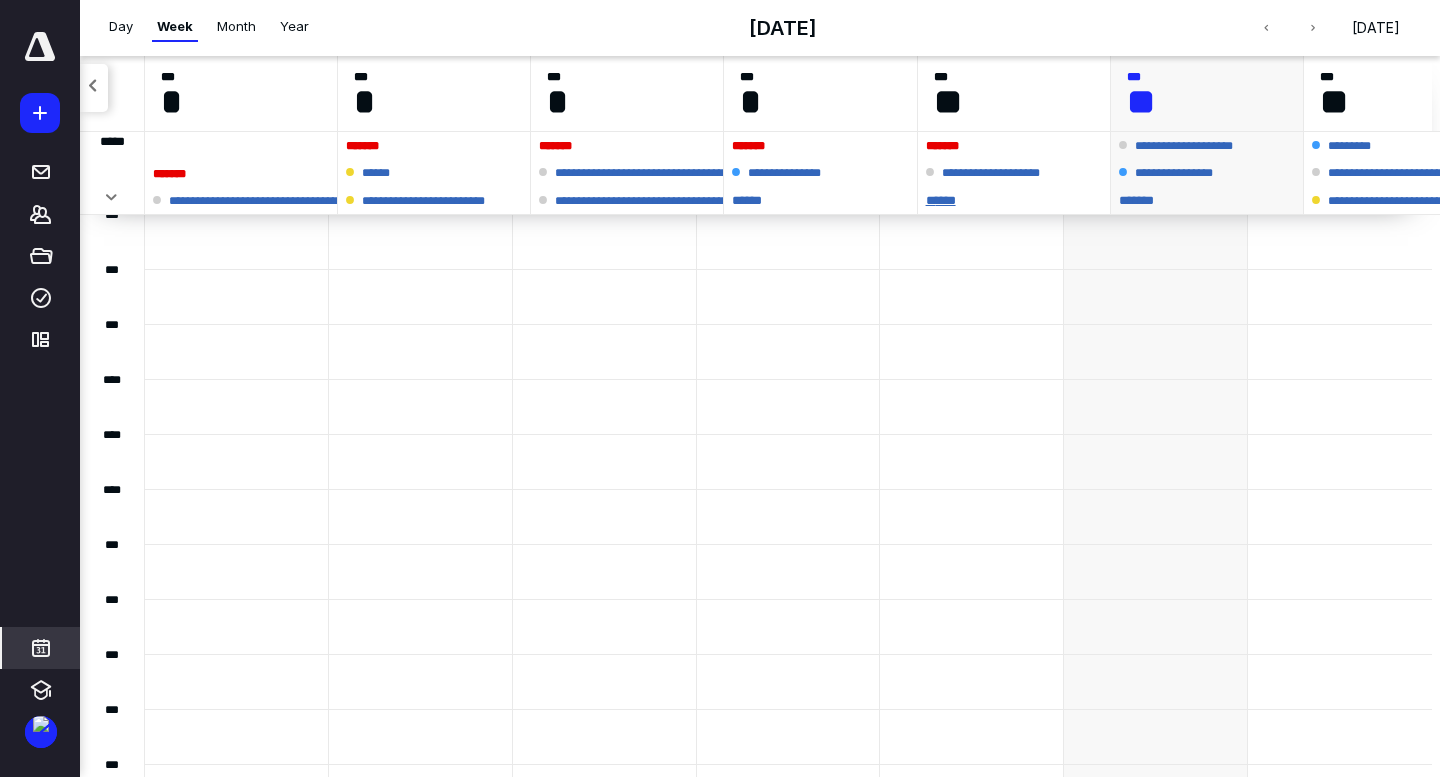 click on "* ****" at bounding box center (1014, 200) 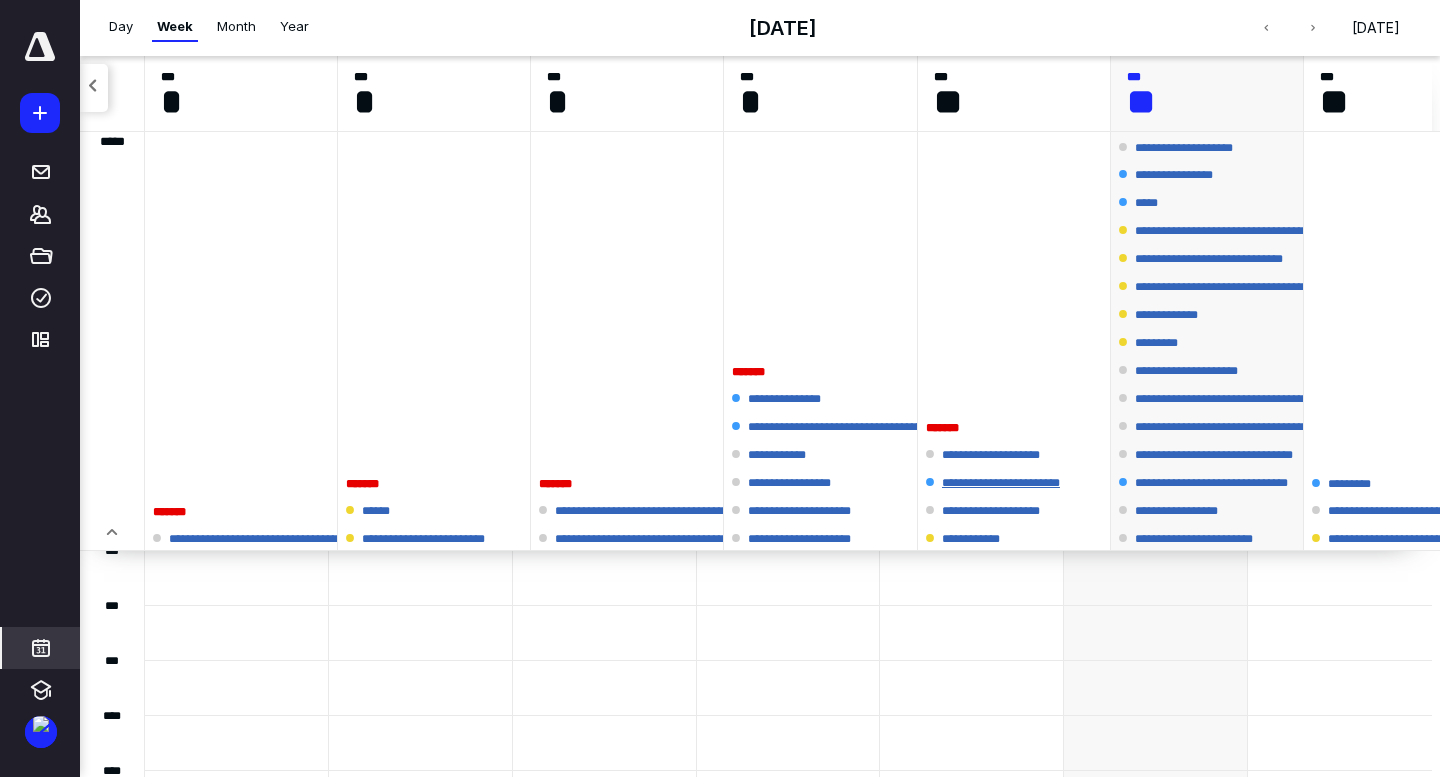 click on "**********" at bounding box center (1014, 483) 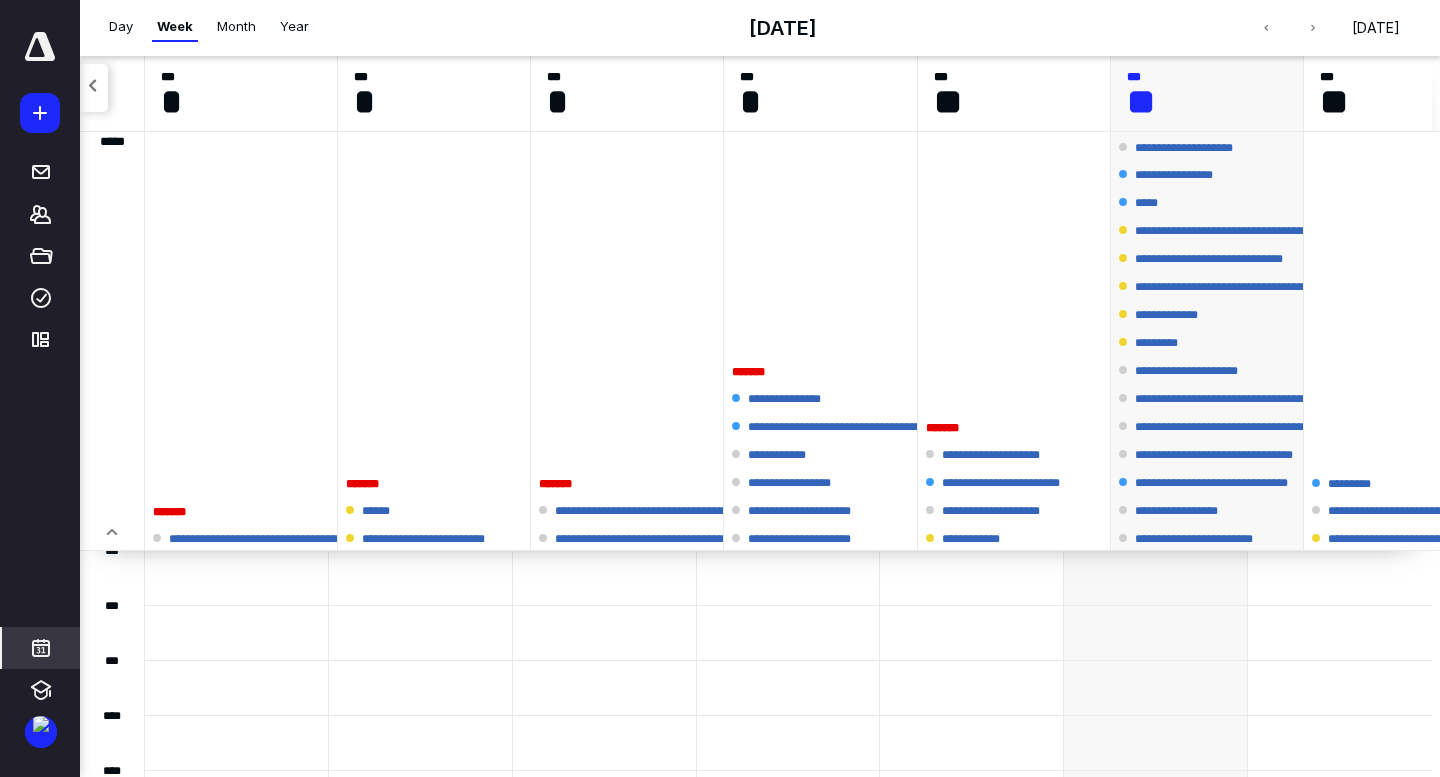 scroll, scrollTop: 0, scrollLeft: 0, axis: both 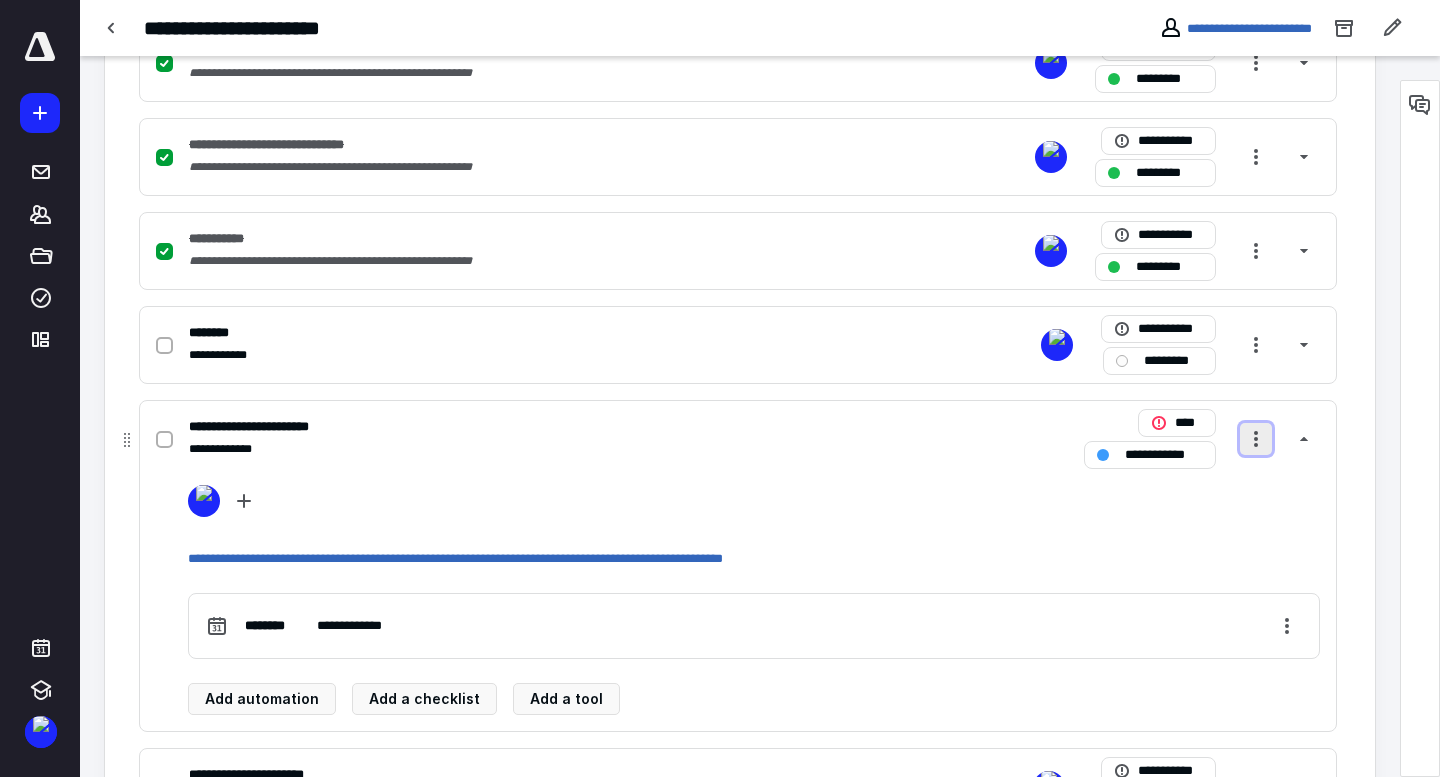 click at bounding box center [1256, 439] 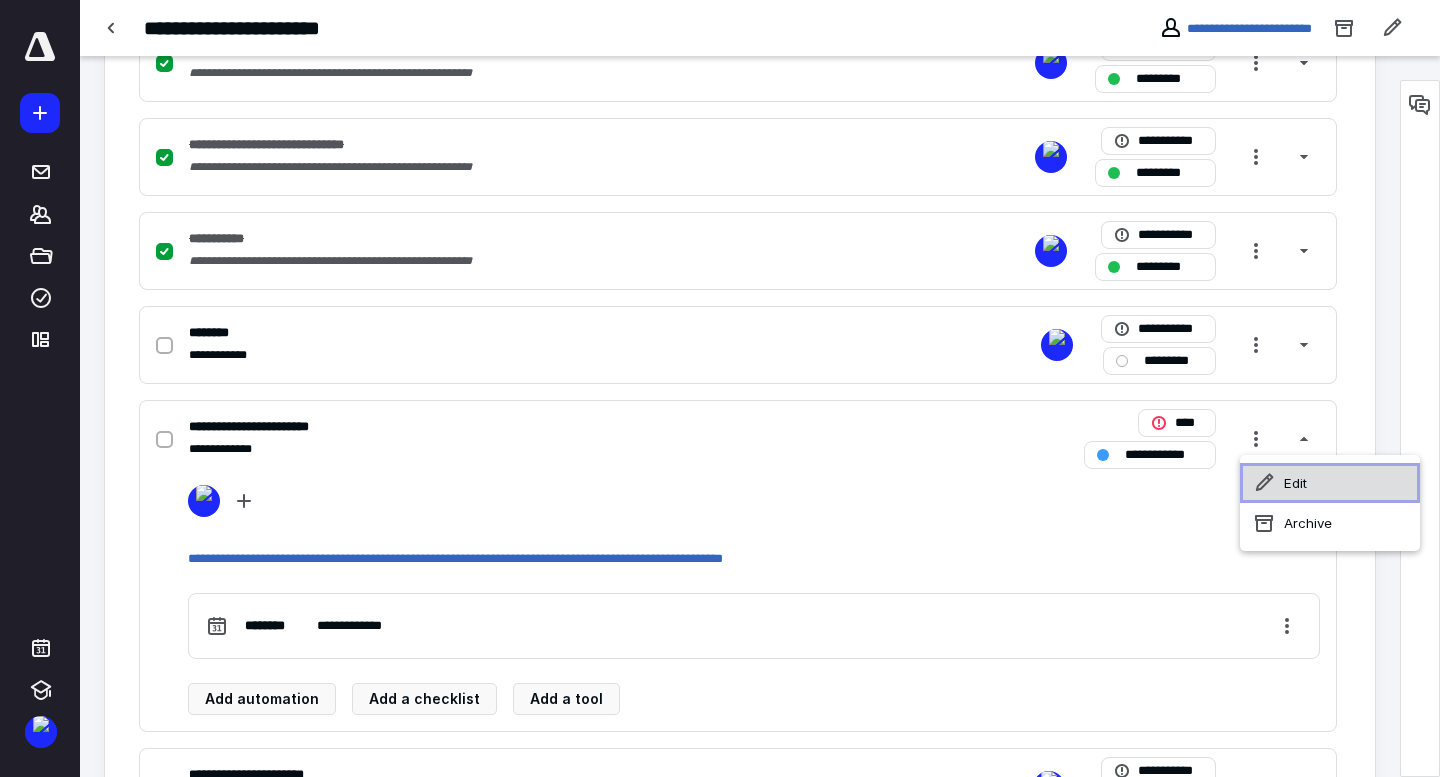 drag, startPoint x: 1263, startPoint y: 450, endPoint x: 1286, endPoint y: 479, distance: 37.01351 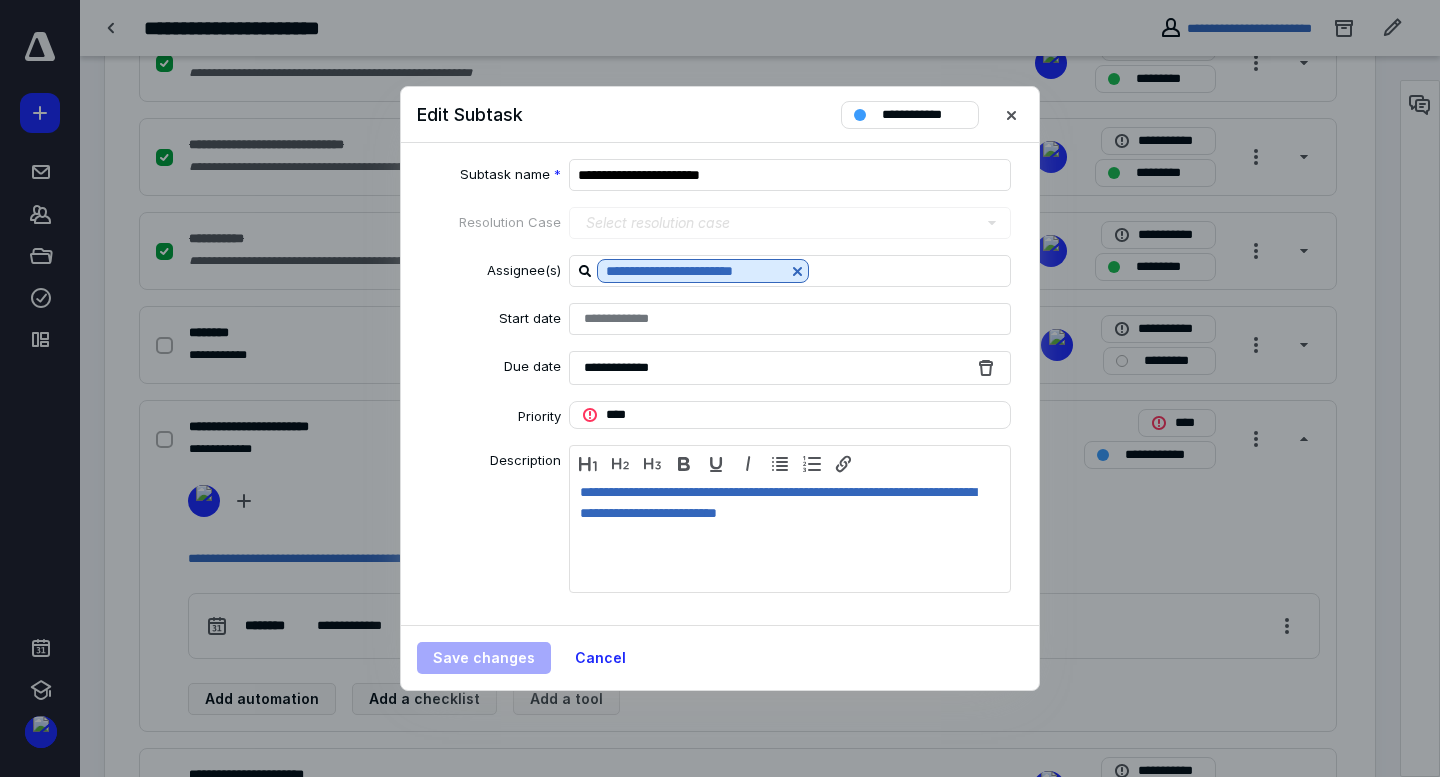 click on "**********" at bounding box center [625, 368] 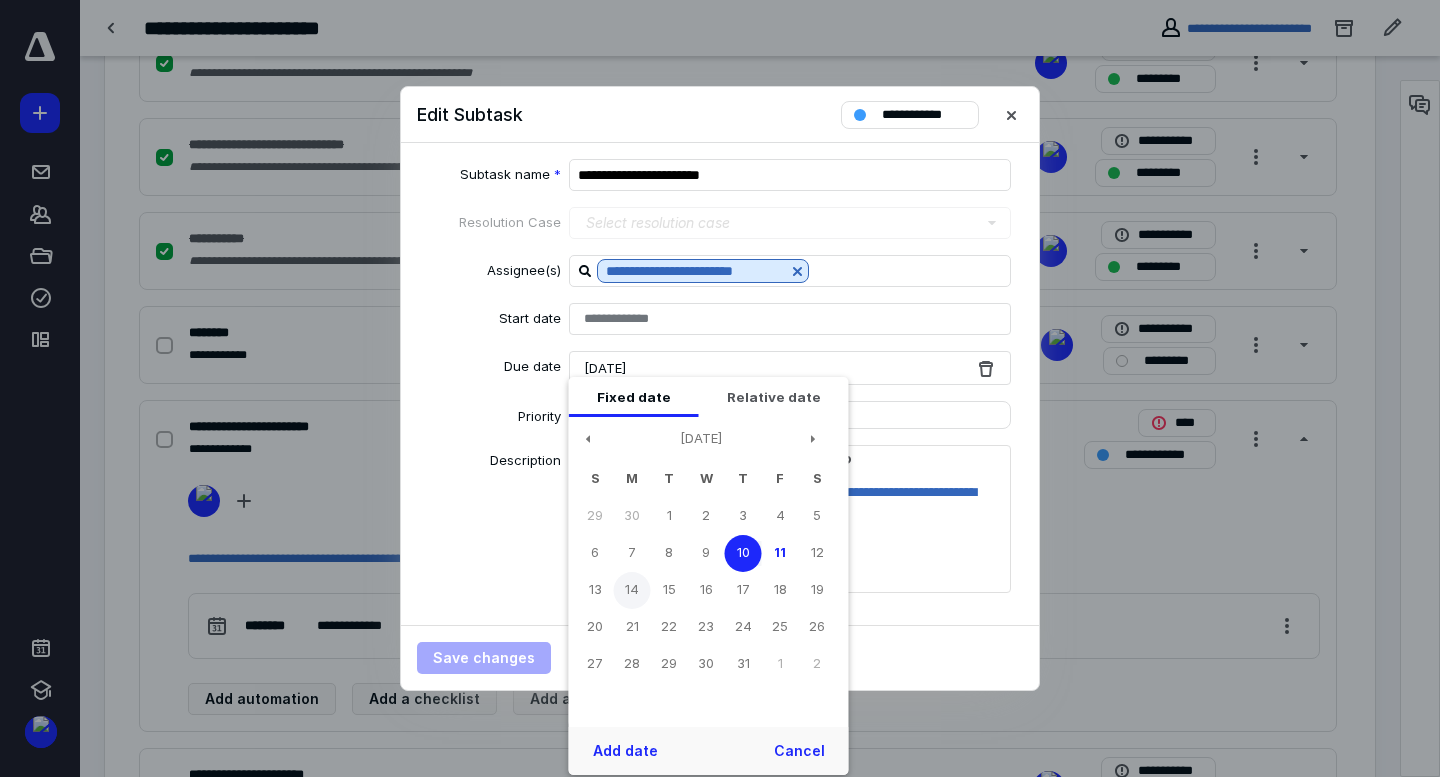 click on "14" at bounding box center (632, 590) 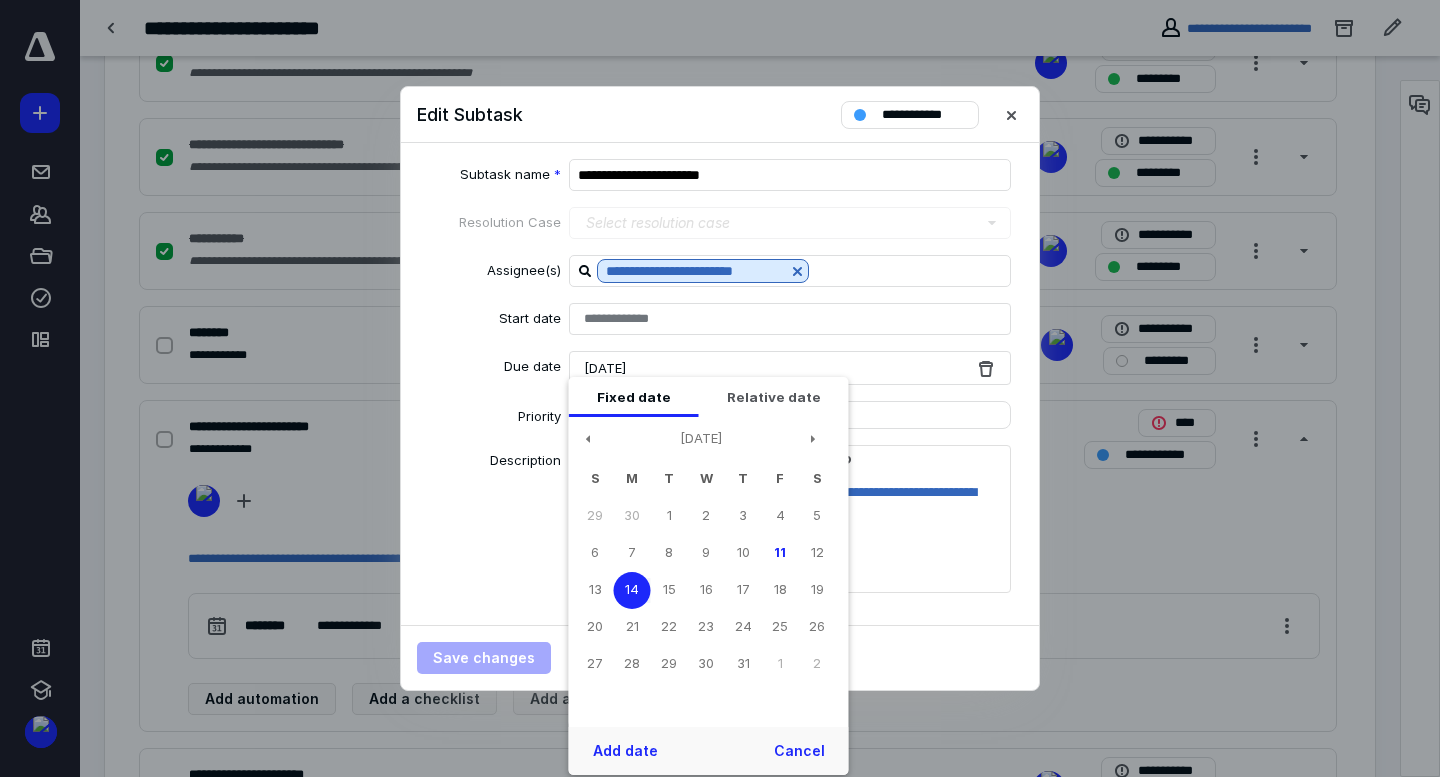 click on "Add date Cancel" at bounding box center (709, 751) 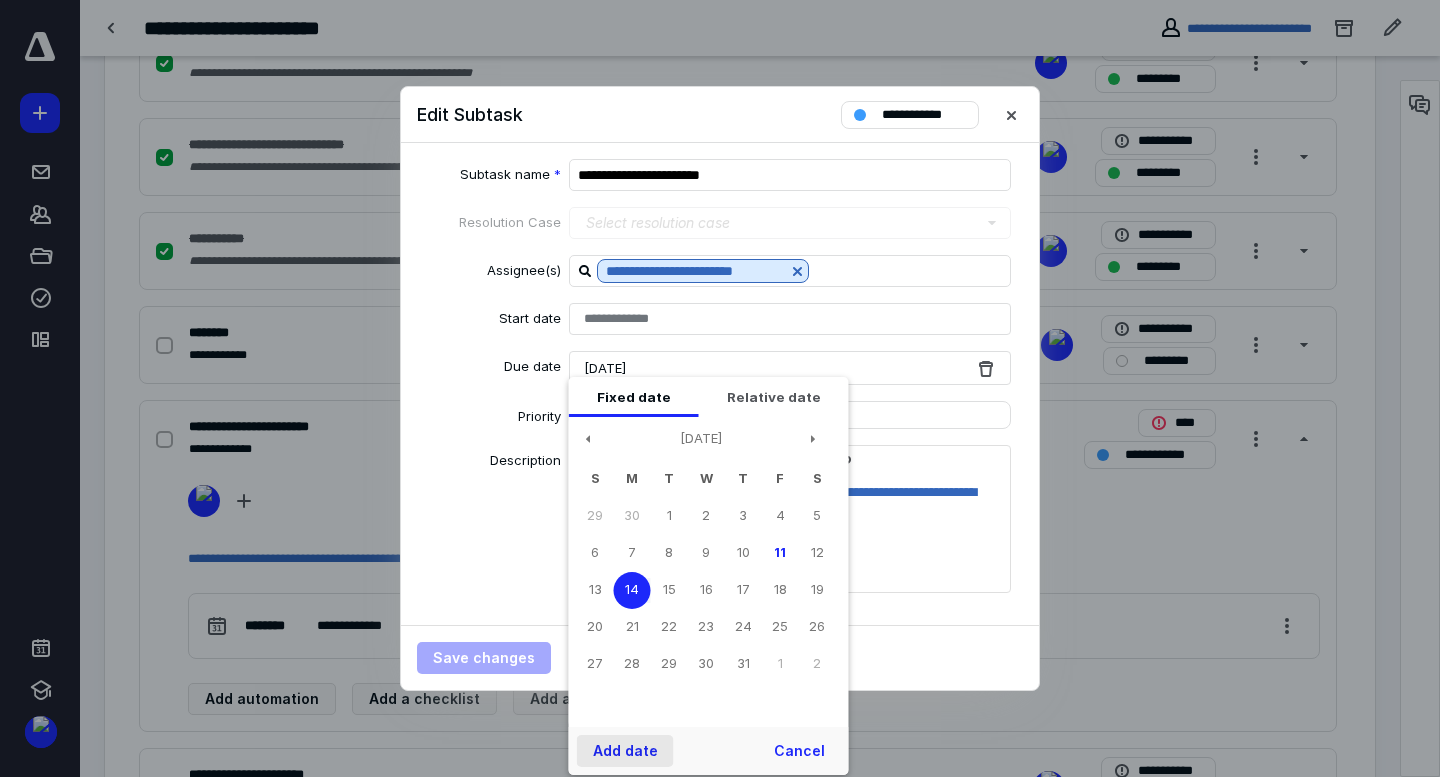 click on "Add date" at bounding box center (625, 751) 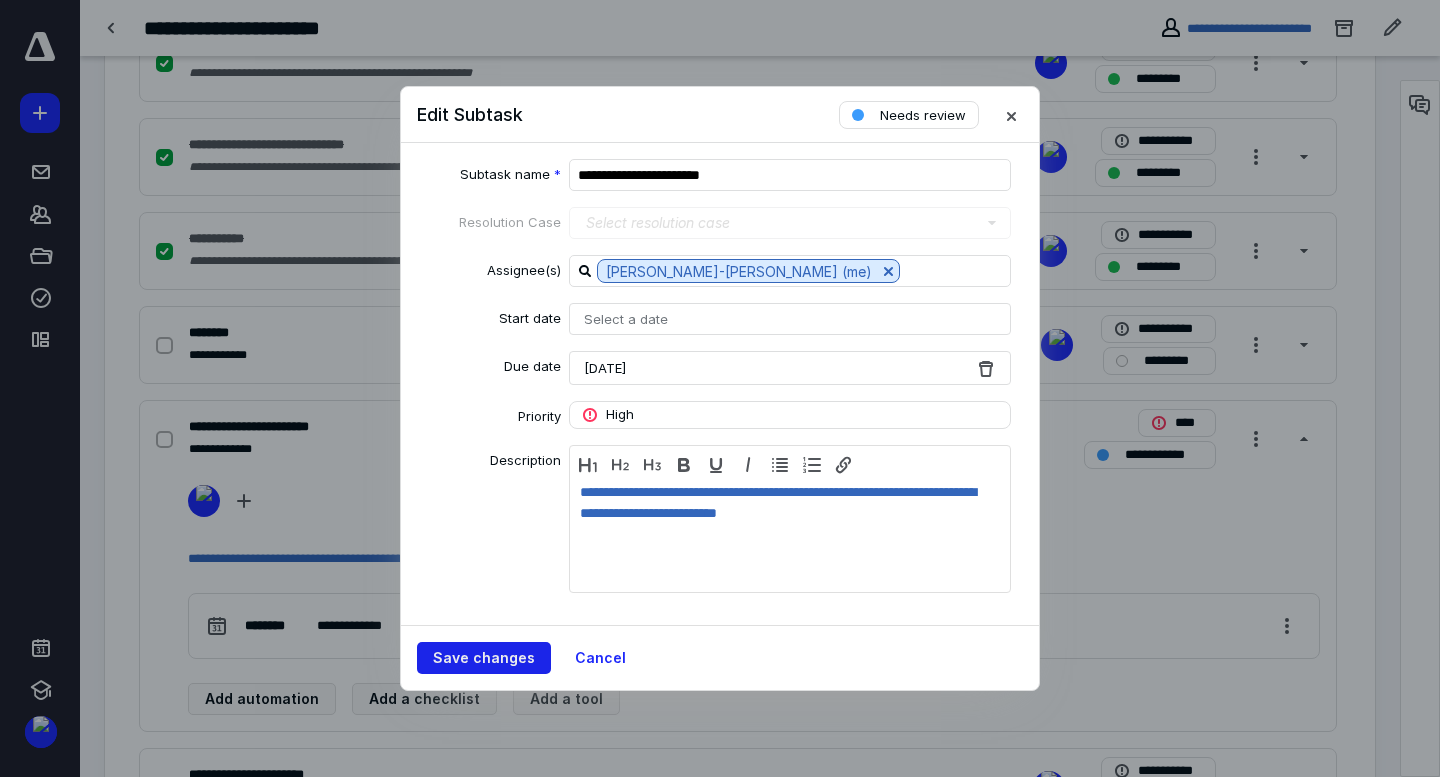 click on "Save changes" at bounding box center (484, 658) 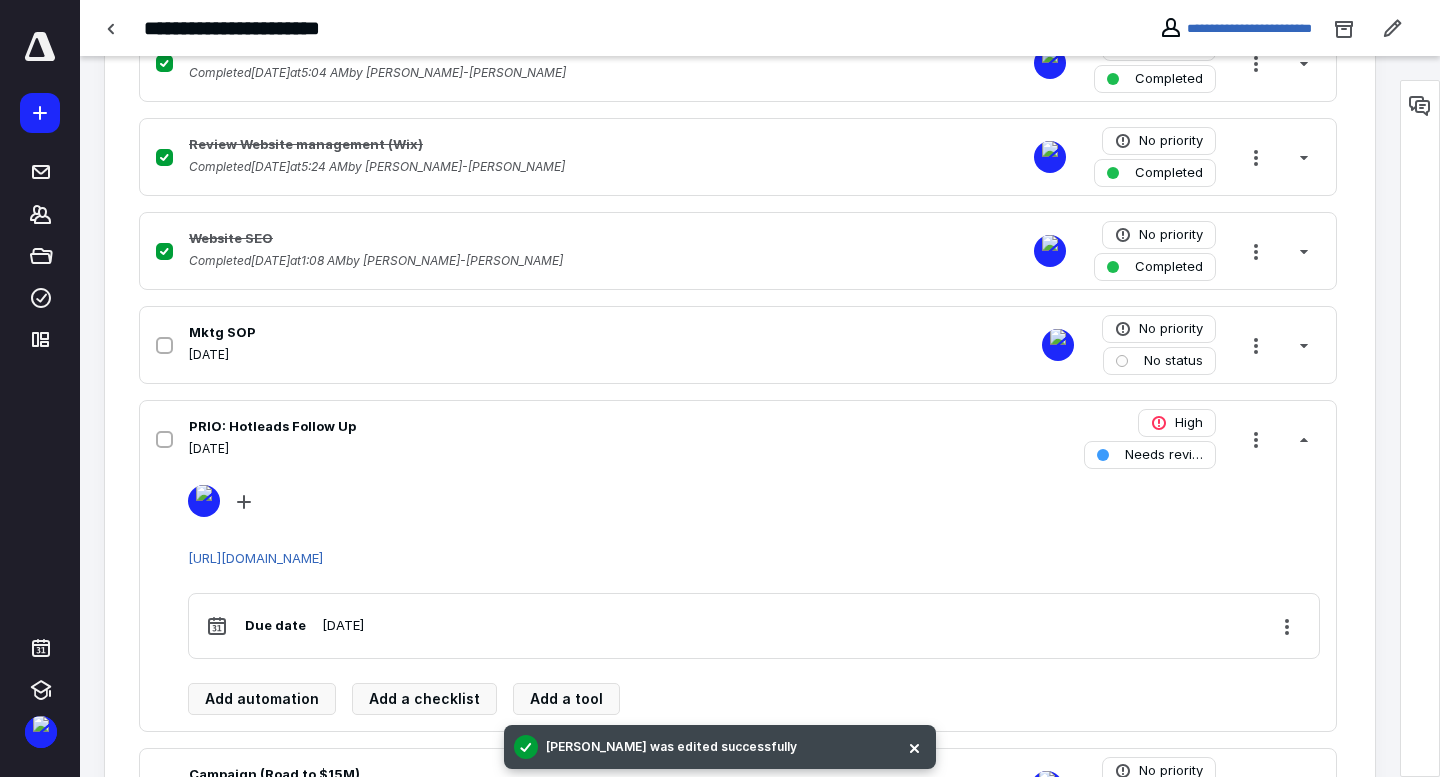 click on "PRIO: Hotleads Follow Up" at bounding box center [272, 427] 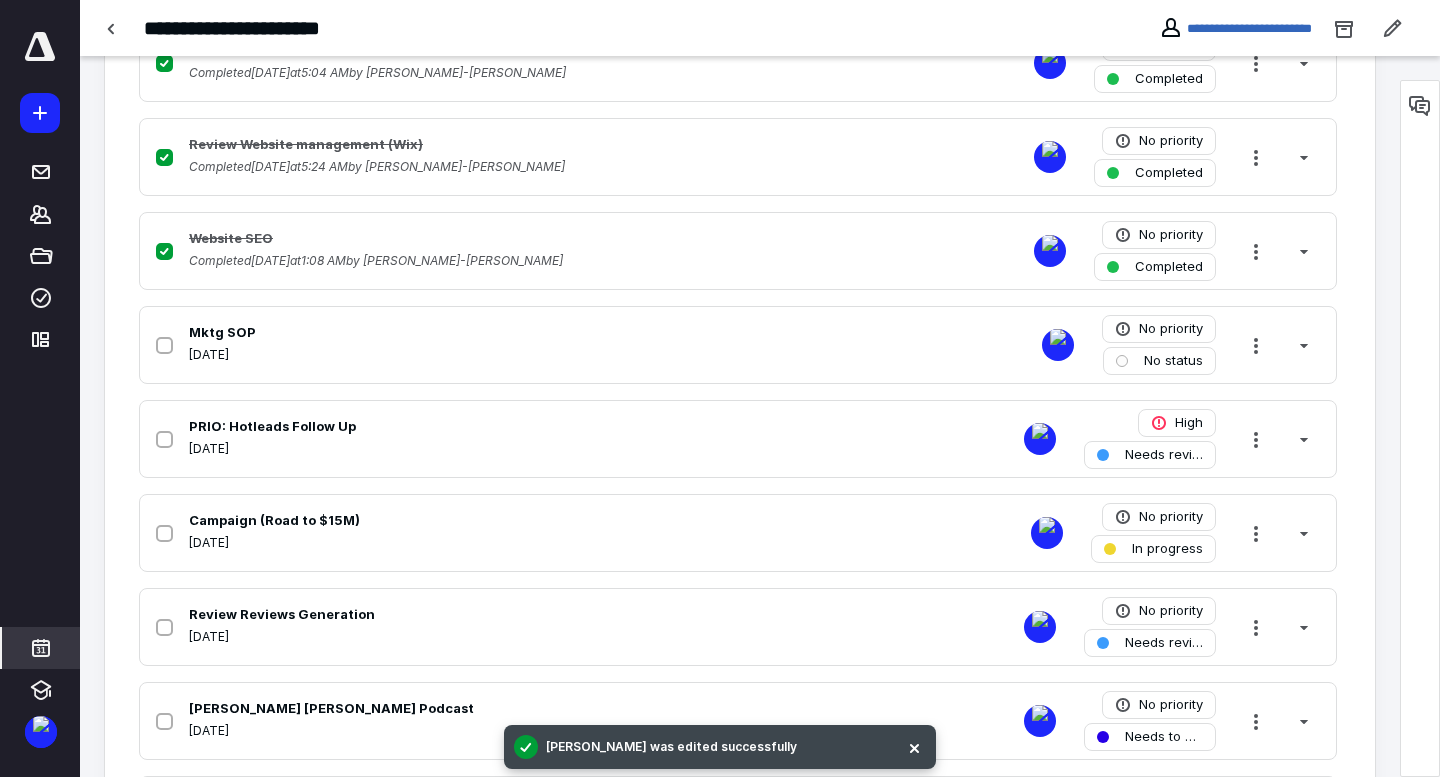 click 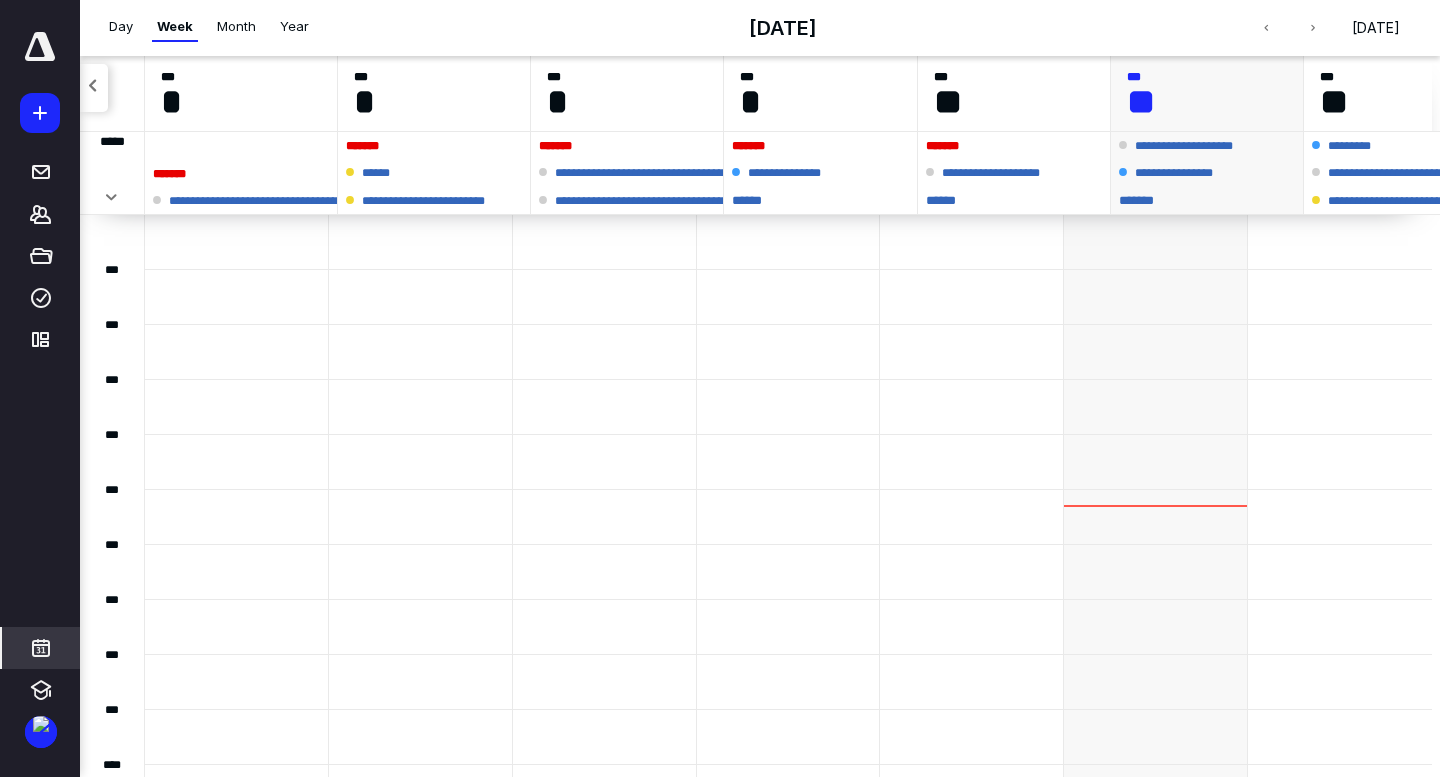 scroll, scrollTop: 385, scrollLeft: 0, axis: vertical 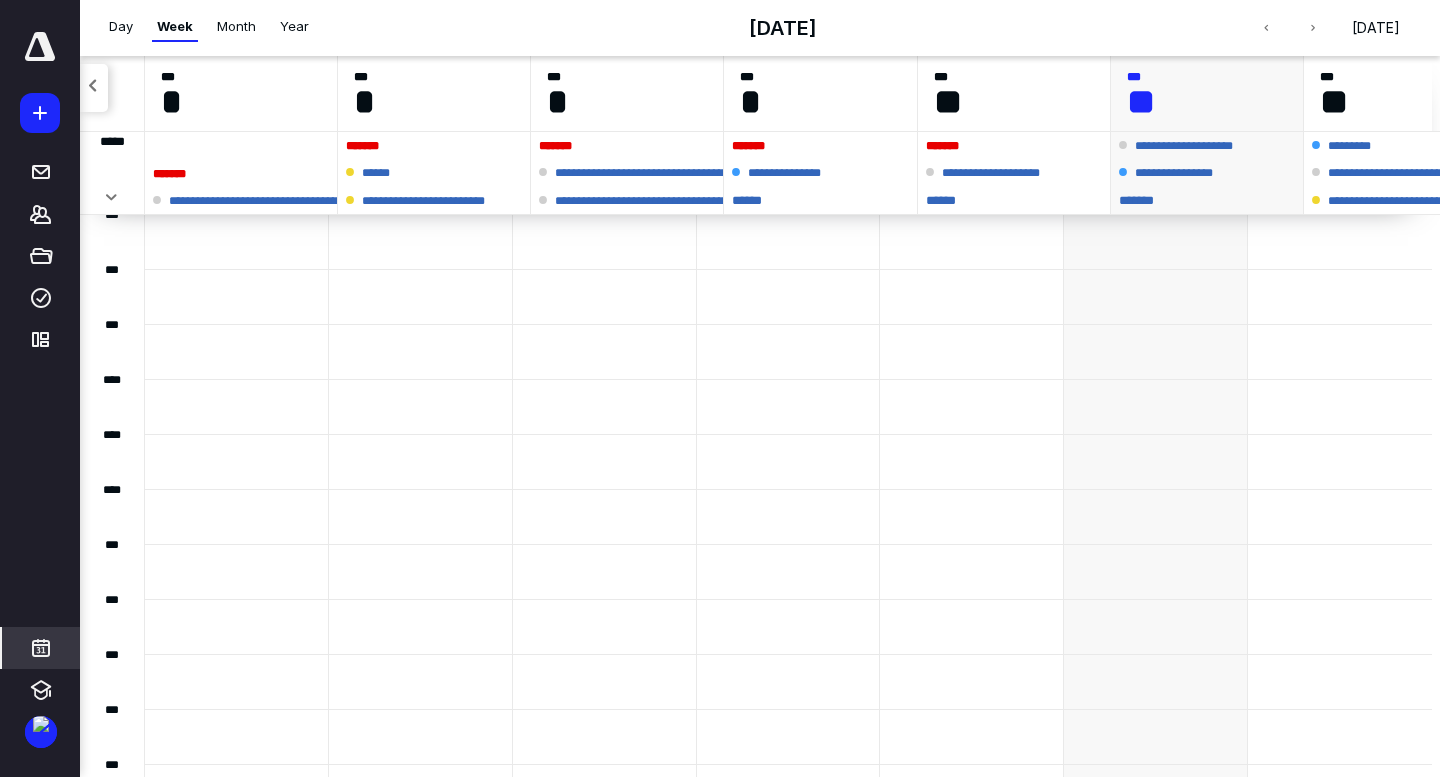 click on "* ****" at bounding box center [820, 200] 